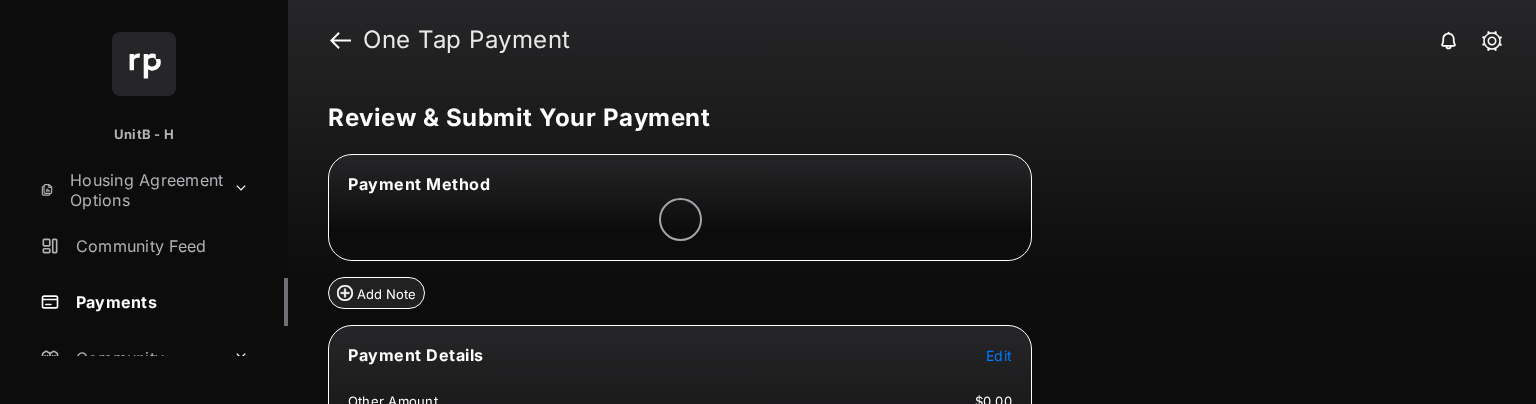 scroll, scrollTop: 0, scrollLeft: 0, axis: both 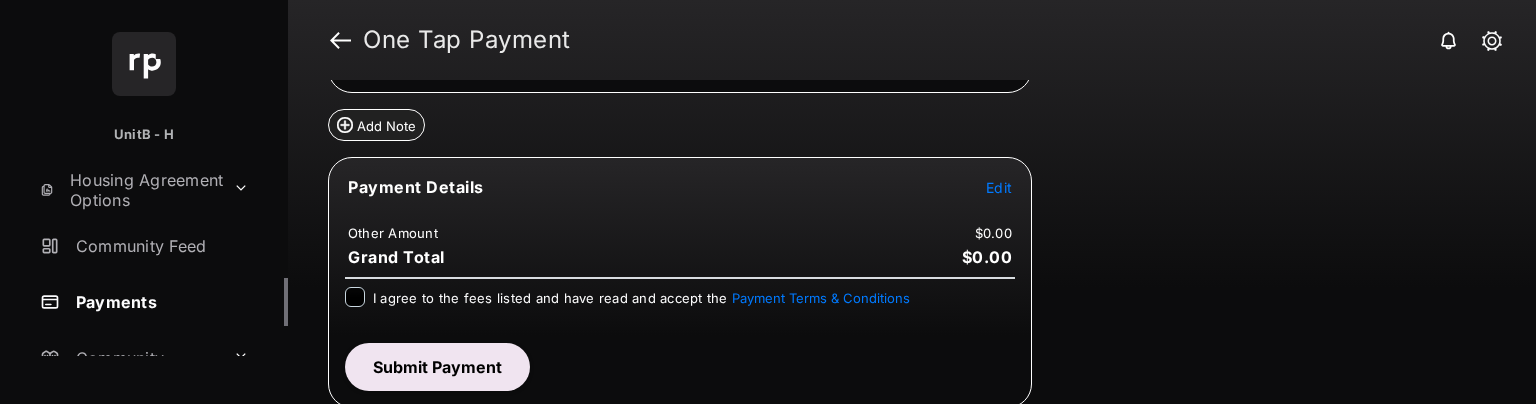 click on "Payment Details Edit" at bounding box center (680, 199) 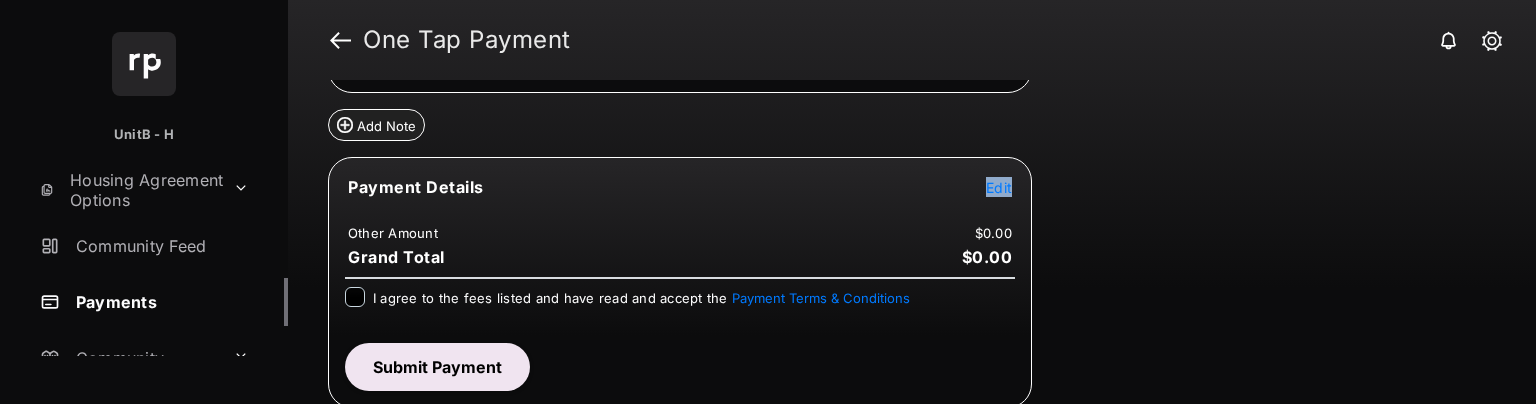 click on "Edit" at bounding box center [999, 187] 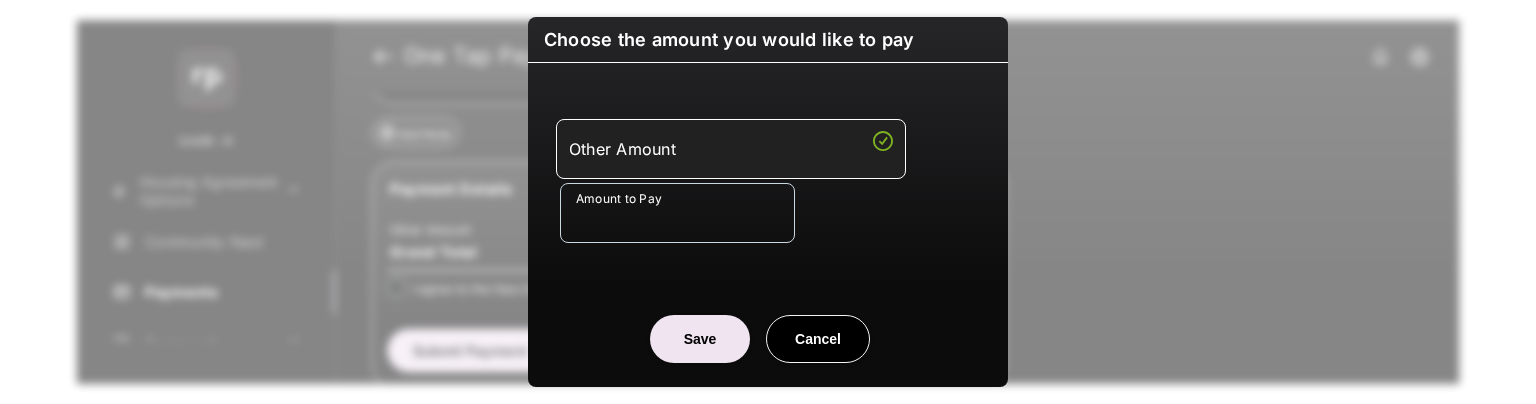 click on "Amount to Pay" at bounding box center (677, 213) 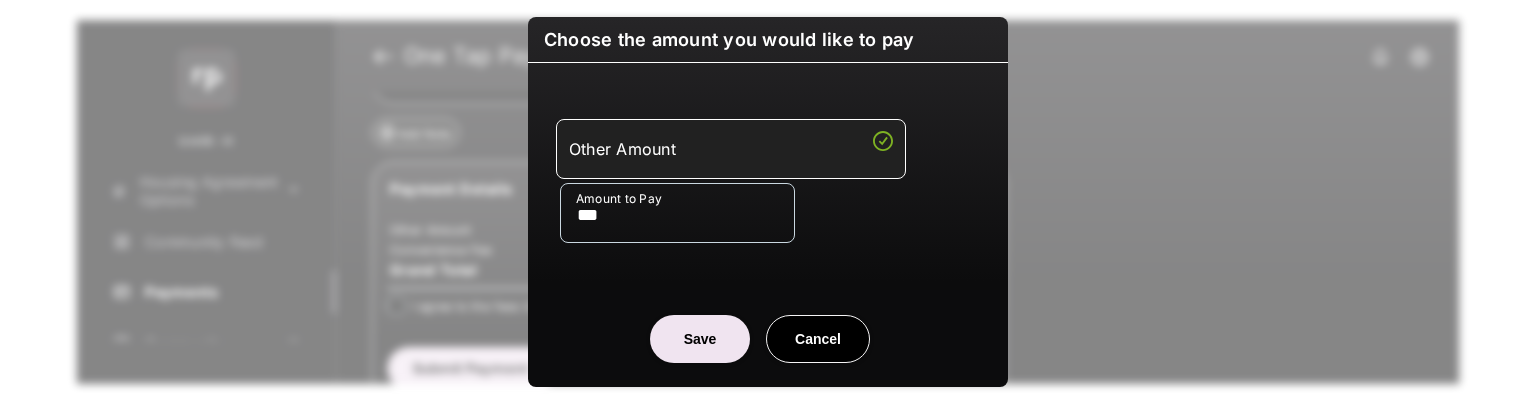 type on "***" 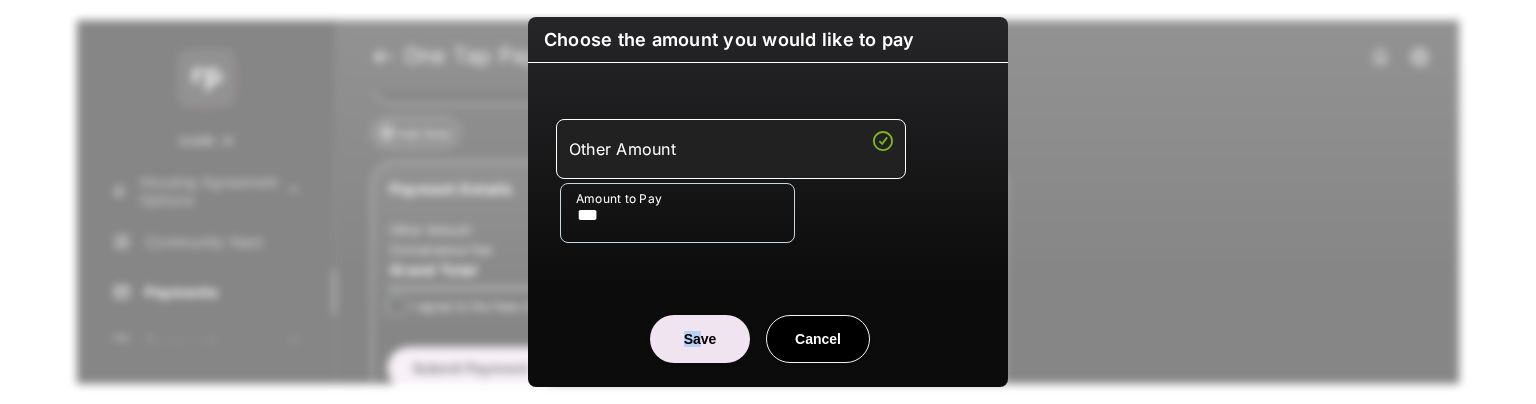 drag, startPoint x: 694, startPoint y: 313, endPoint x: 697, endPoint y: 325, distance: 12.369317 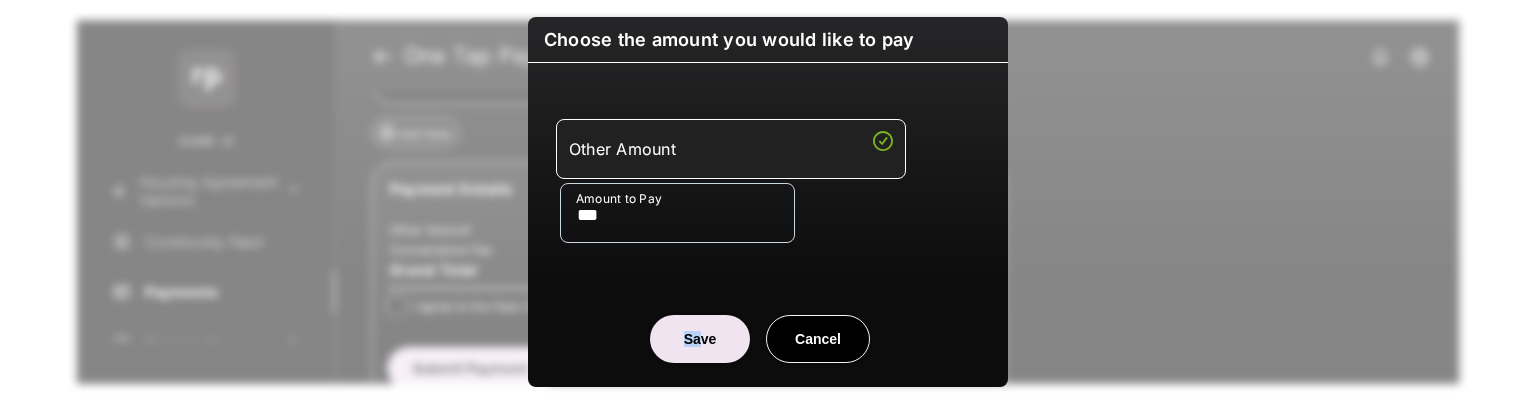 click on "Save" at bounding box center [700, 339] 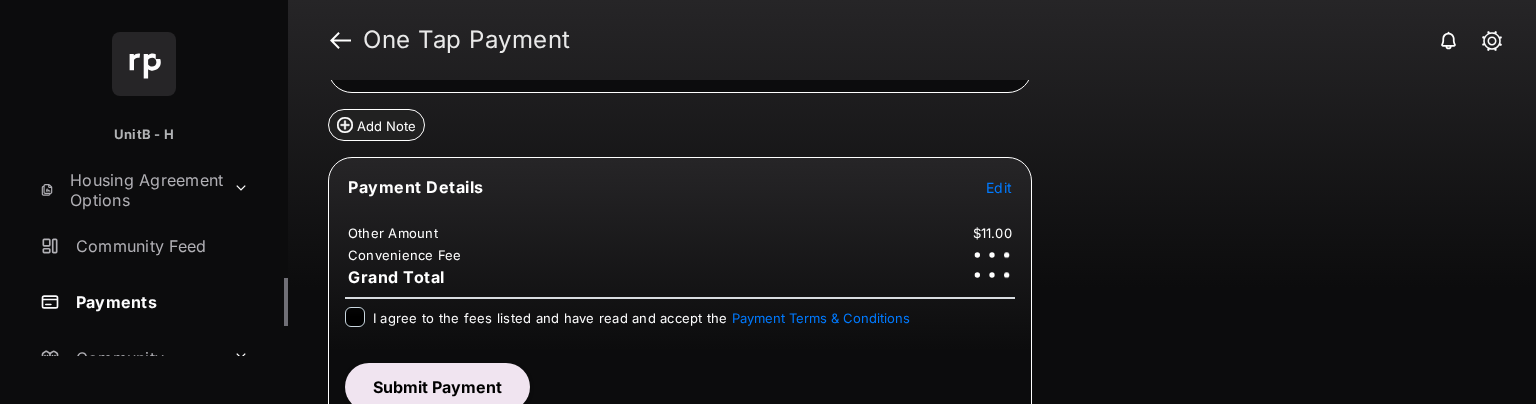 click on "I agree to the fees listed and have read and accept the   Payment Terms & Conditions" at bounding box center (641, 318) 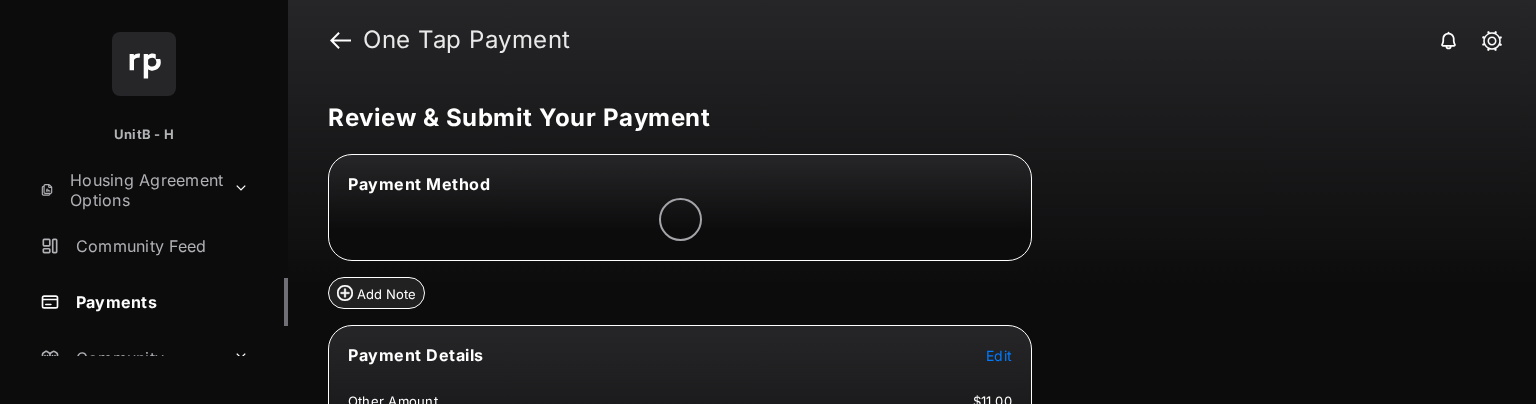 scroll, scrollTop: 0, scrollLeft: 0, axis: both 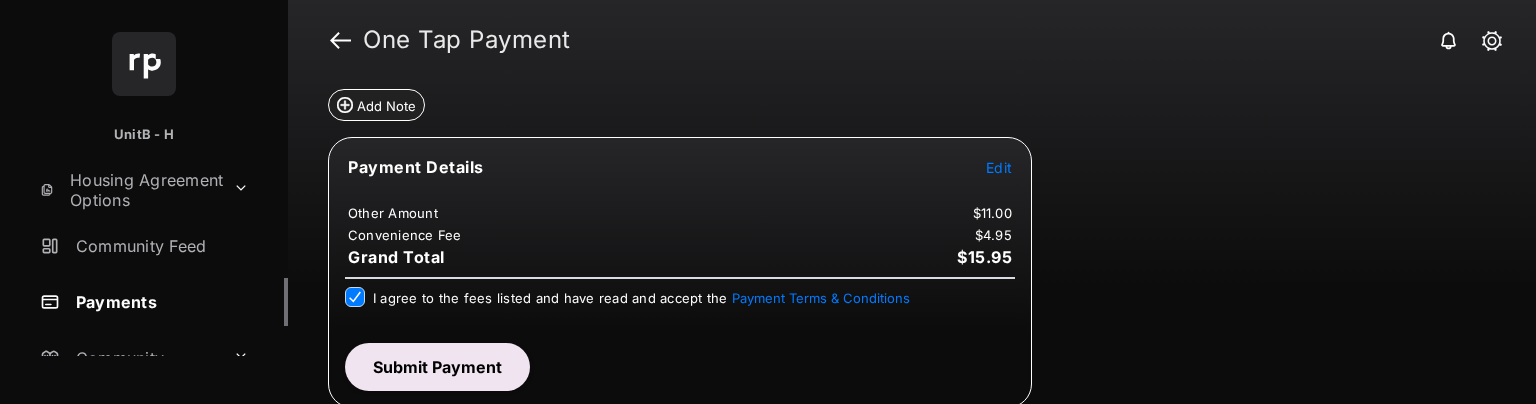 click on "Submit Payment" at bounding box center (437, 367) 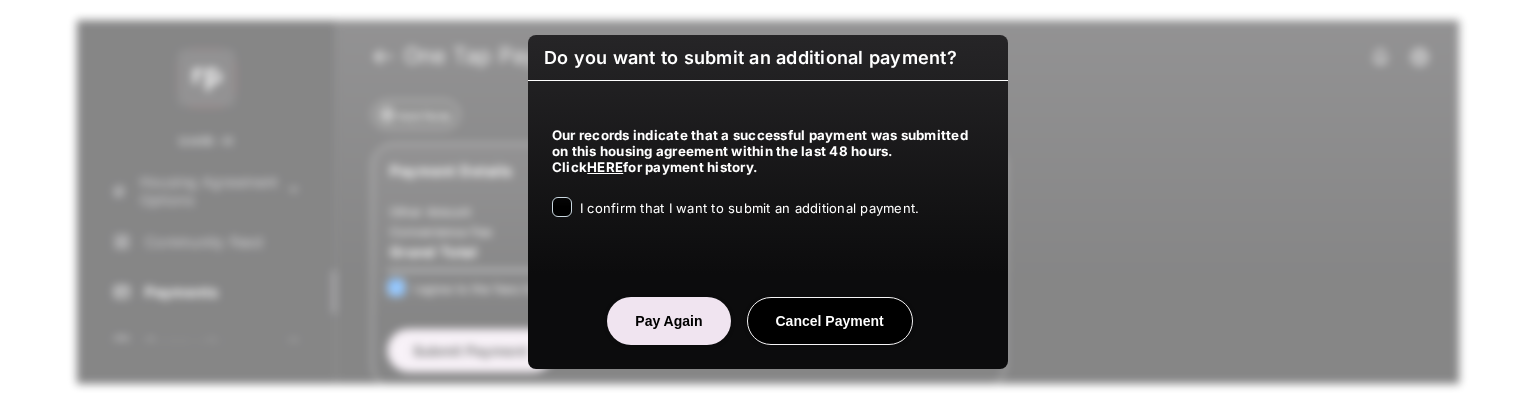 click on "I confirm that I want to submit an additional payment." at bounding box center [749, 208] 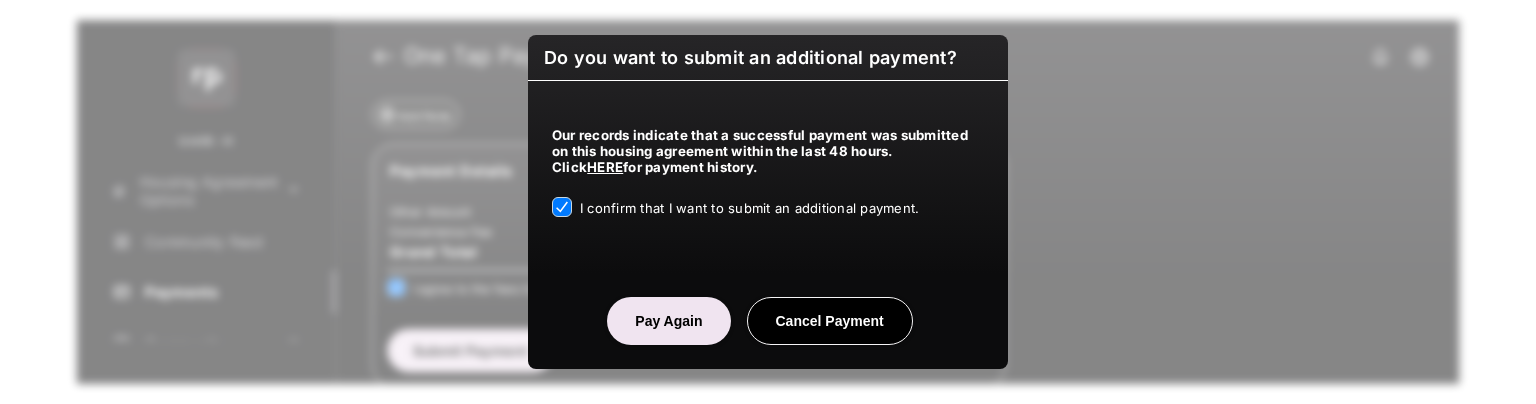 click on "Pay Again" at bounding box center (668, 321) 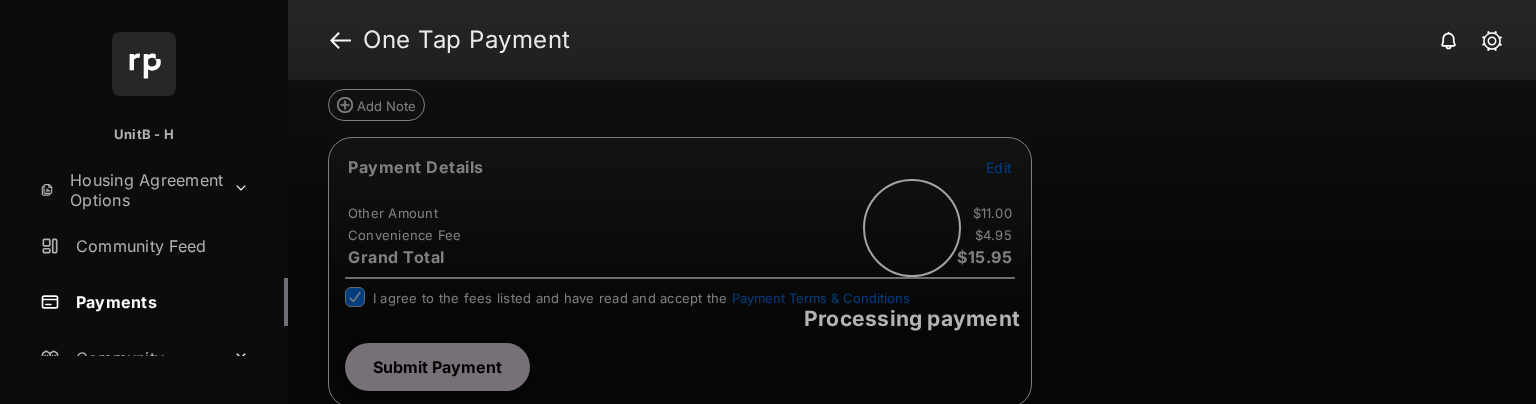 scroll, scrollTop: 0, scrollLeft: 0, axis: both 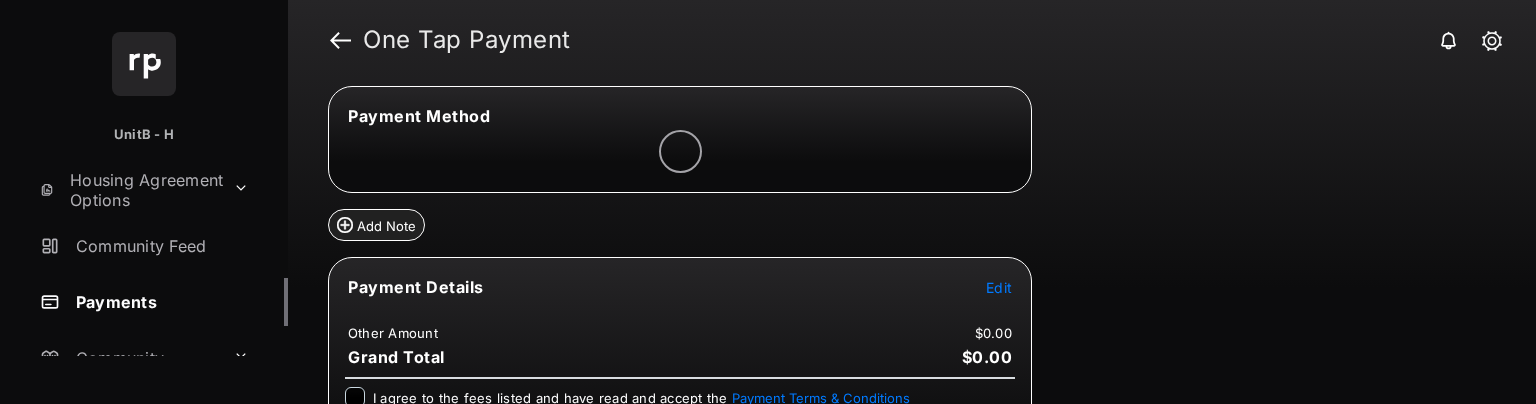 click at bounding box center (680, 151) 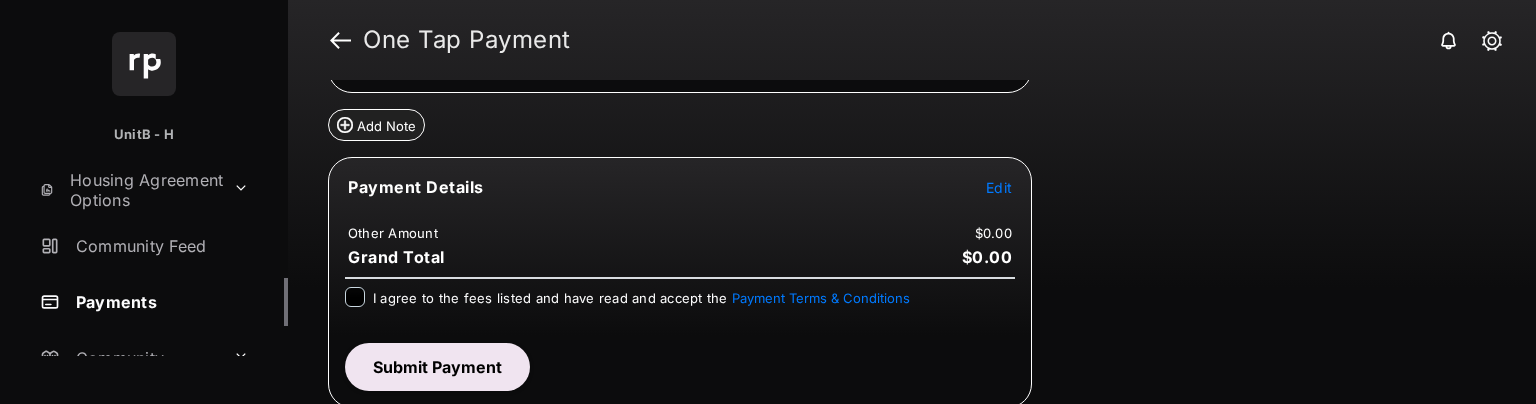 click on "Edit" at bounding box center (999, 187) 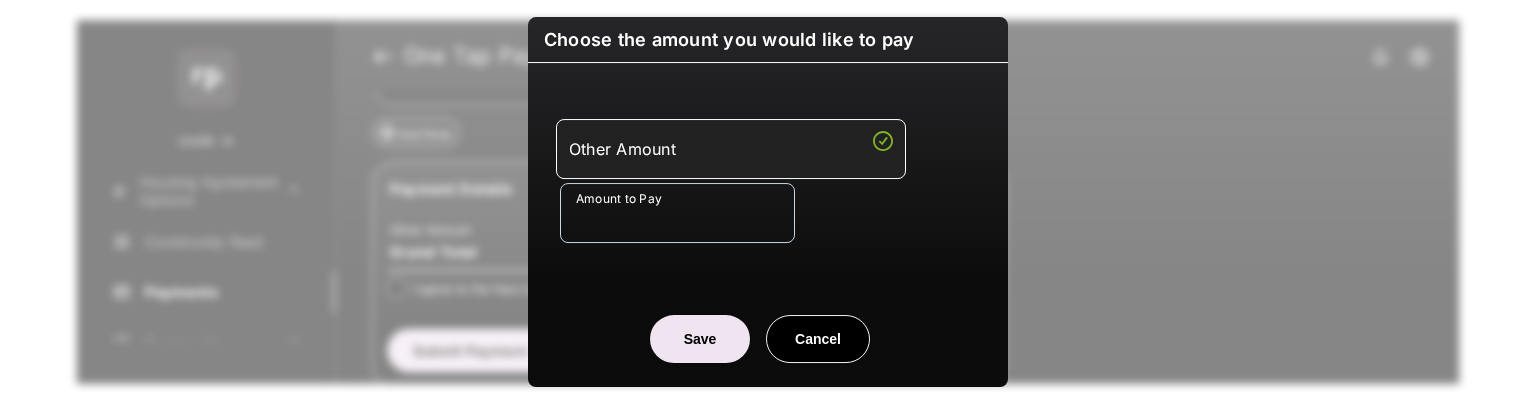 click on "Other Amount Amount to Pay Required field" at bounding box center [768, 181] 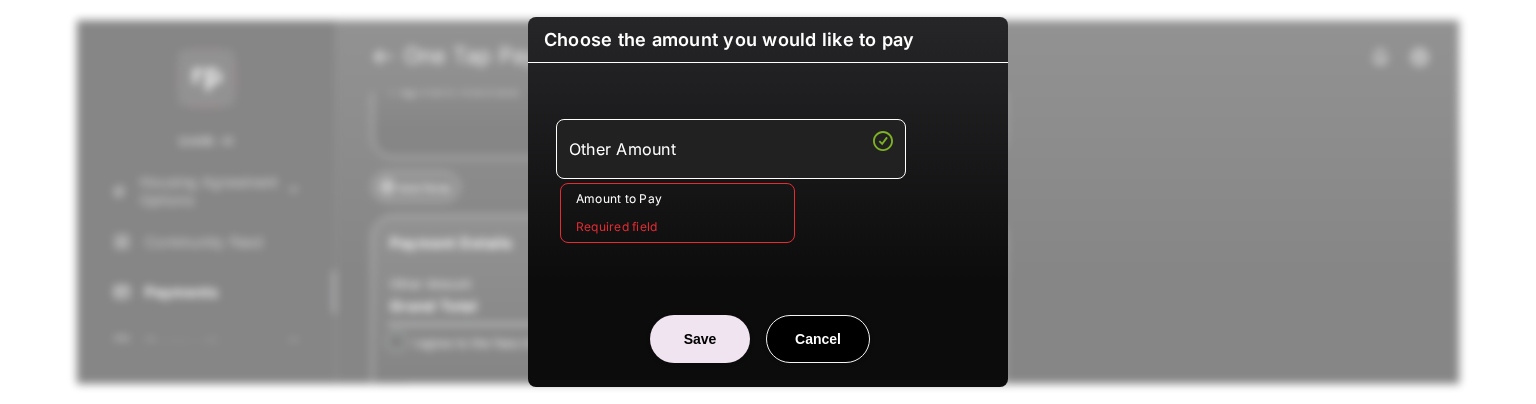 scroll, scrollTop: 0, scrollLeft: 0, axis: both 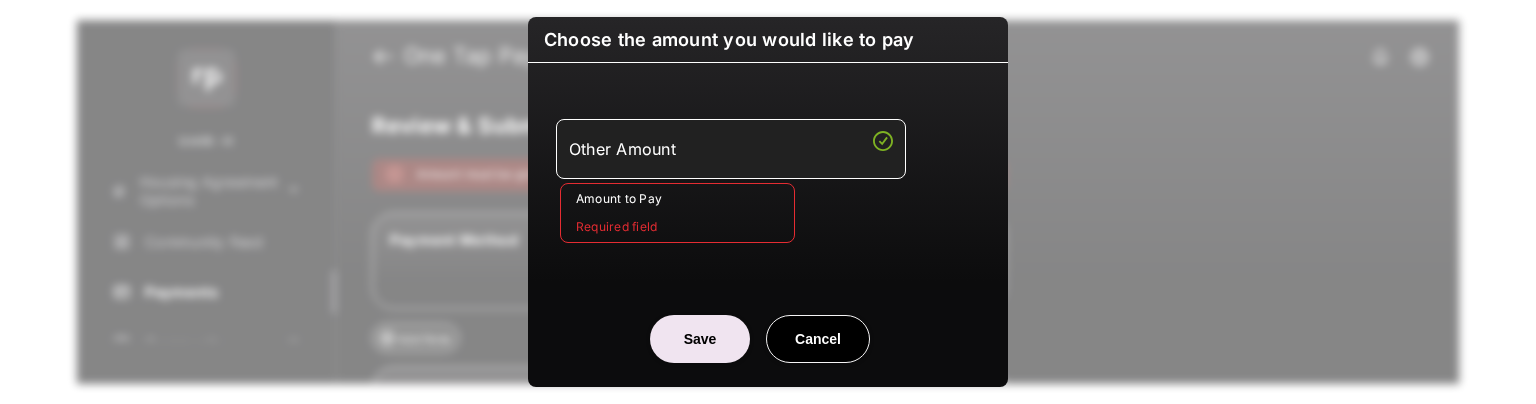 click on "Amount to Pay" at bounding box center [677, 213] 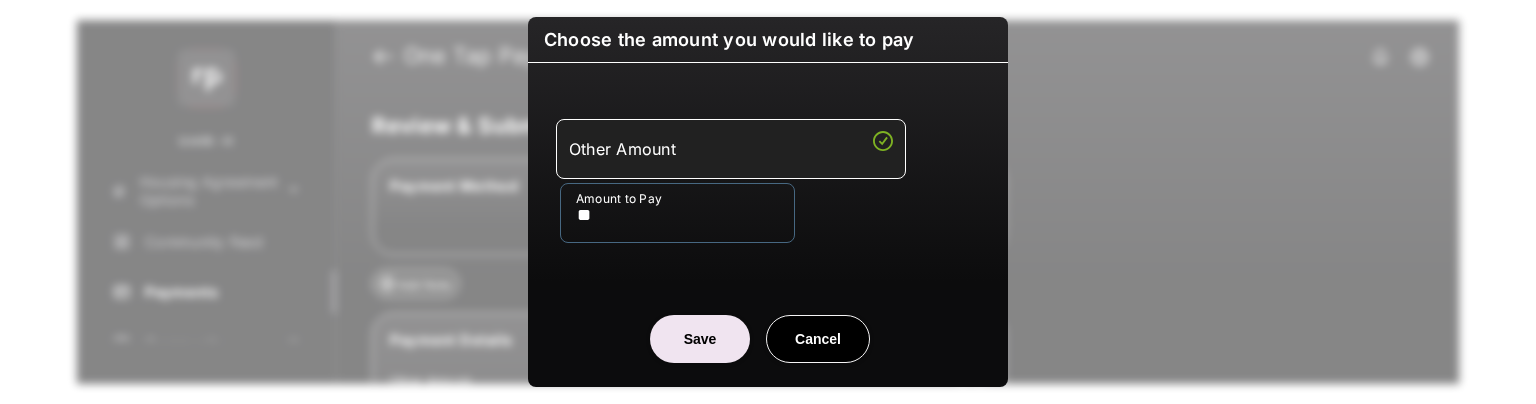 type on "**" 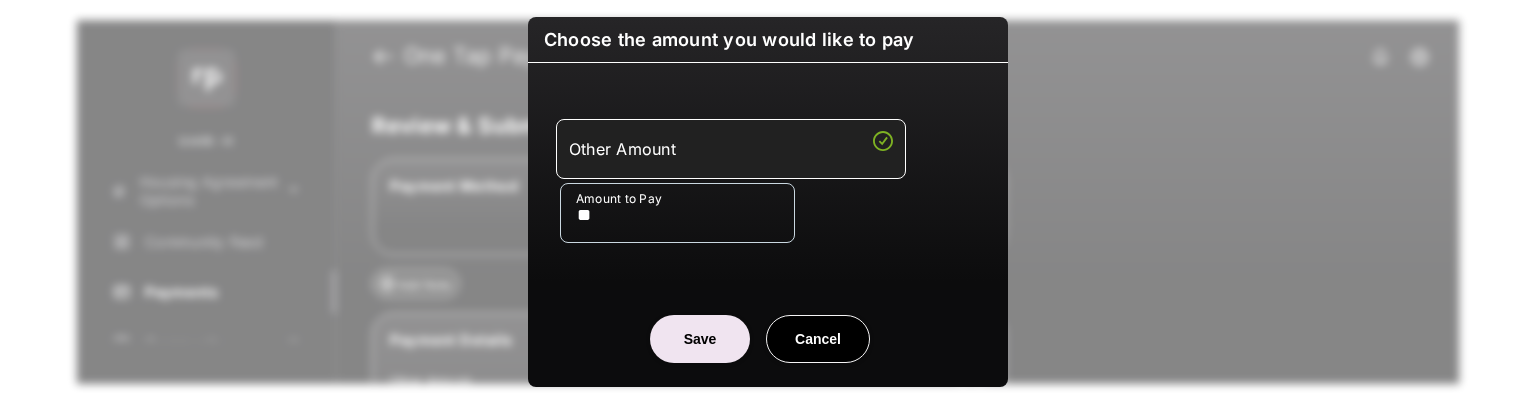 click on "Other Amount Amount to Pay **" at bounding box center (768, 181) 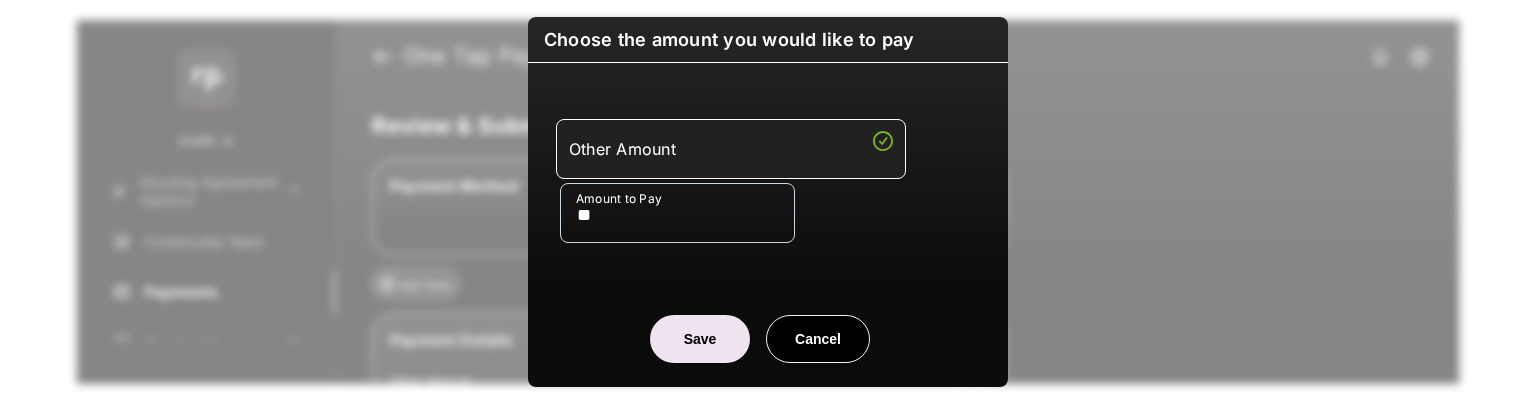 click on "Save" at bounding box center [700, 339] 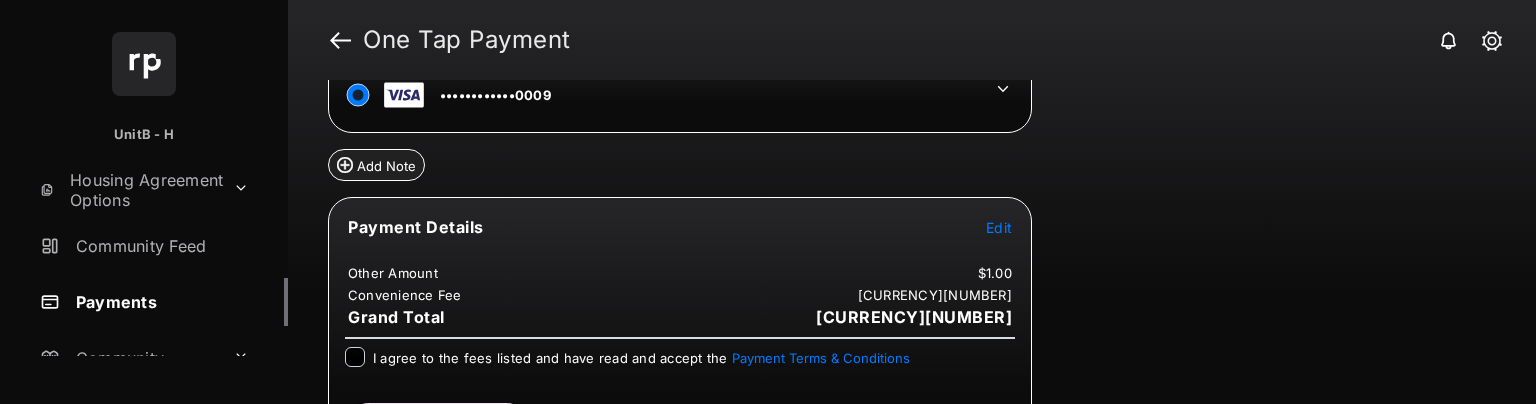 scroll, scrollTop: 188, scrollLeft: 0, axis: vertical 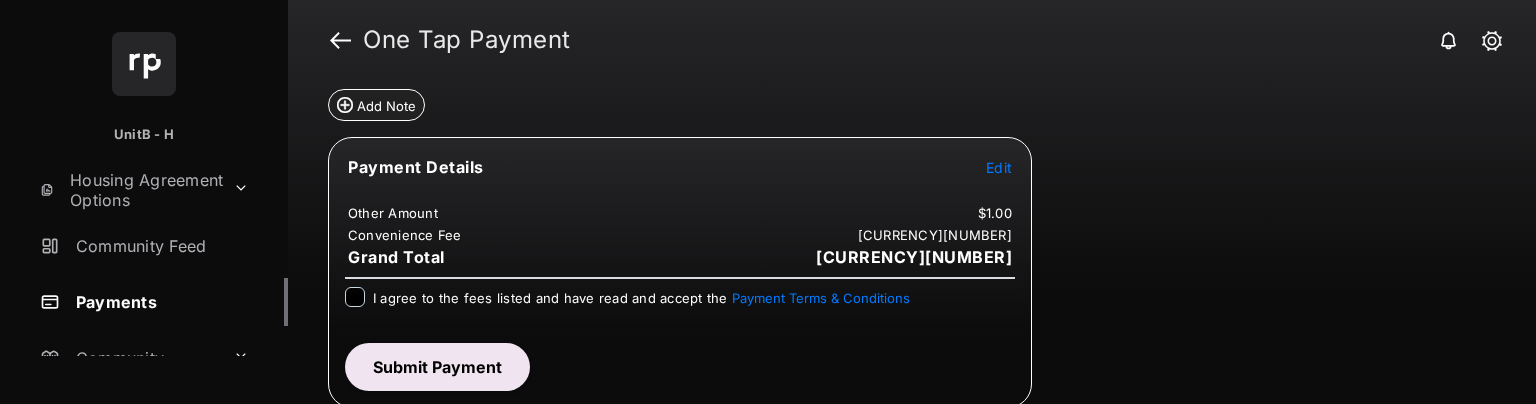drag, startPoint x: 488, startPoint y: 264, endPoint x: 487, endPoint y: 286, distance: 22.022715 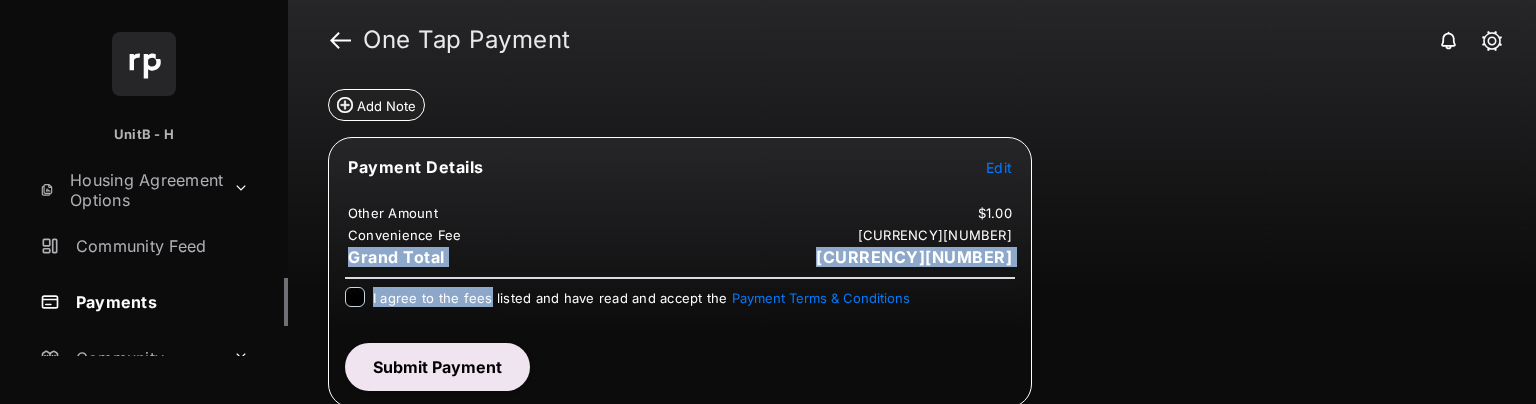 click on "I agree to the fees listed and have read and accept the   Payment Terms & Conditions" at bounding box center (641, 298) 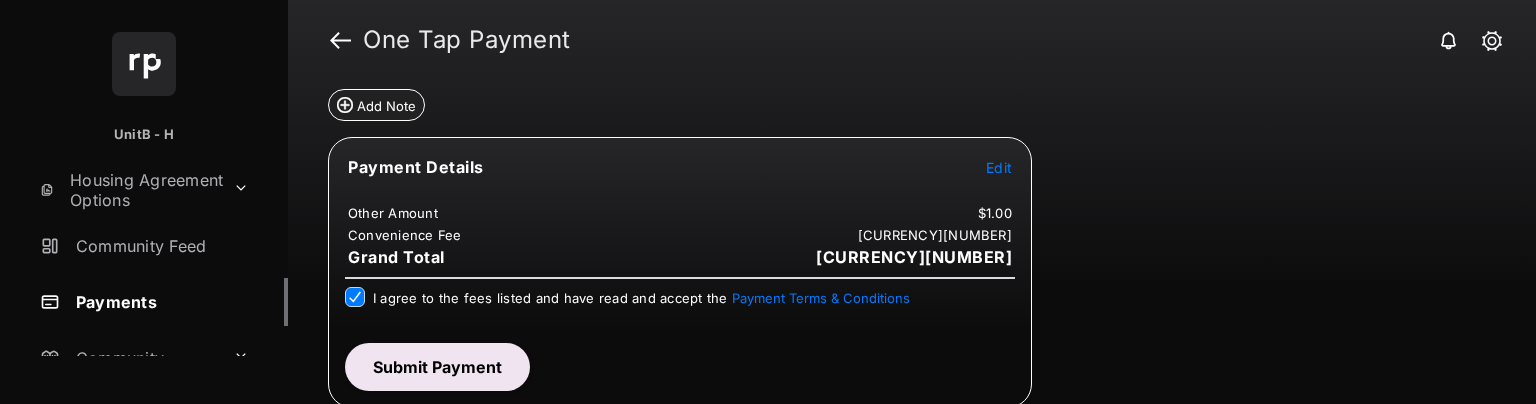 click on "Submit Payment" at bounding box center (437, 367) 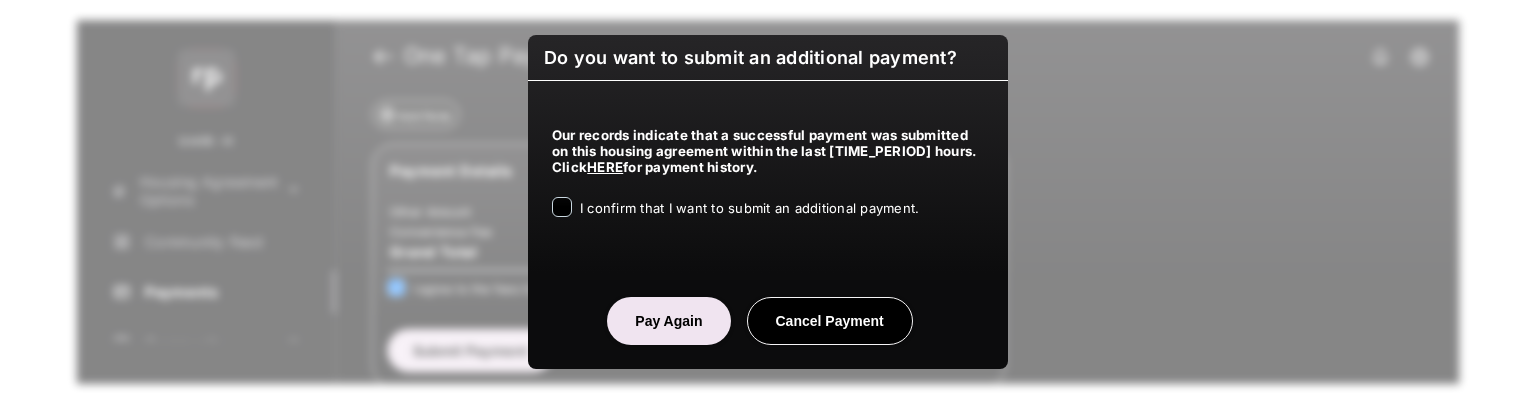click on "I confirm that I want to submit an additional payment." at bounding box center (749, 209) 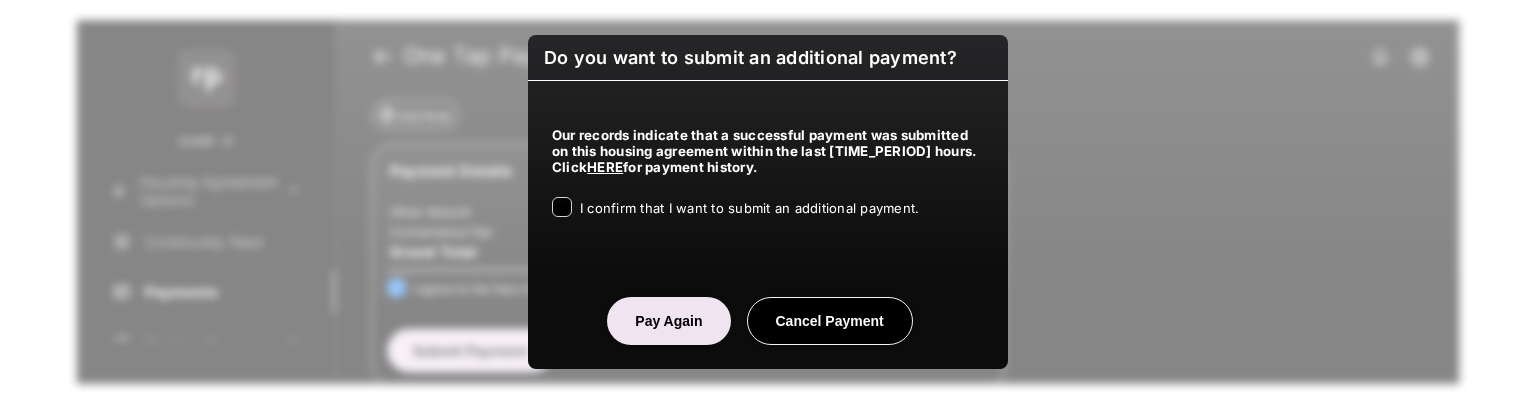 click on "I confirm that I want to submit an additional payment." at bounding box center (749, 208) 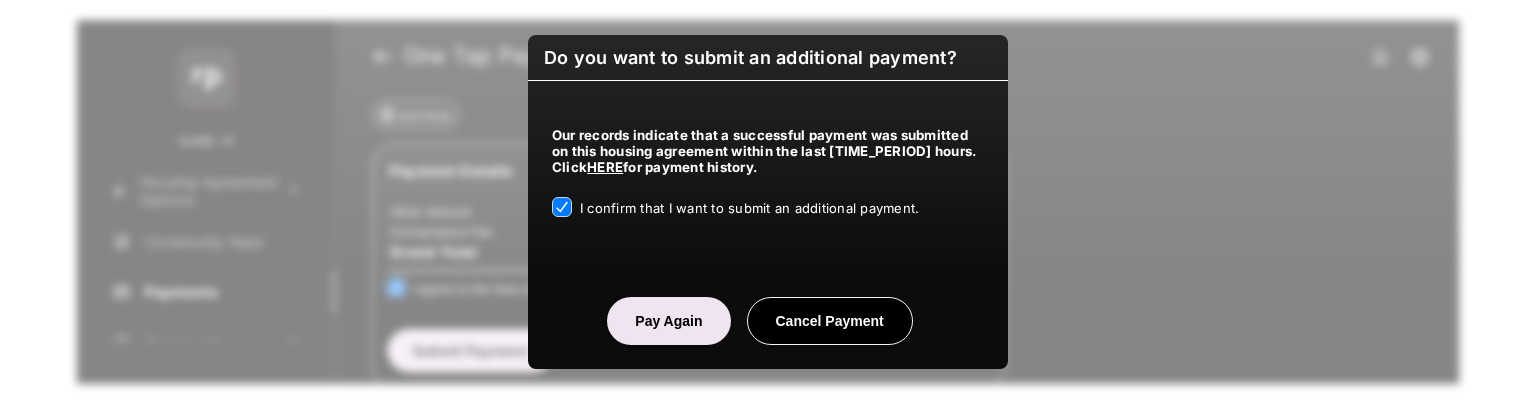 click on "Pay Again" at bounding box center [668, 321] 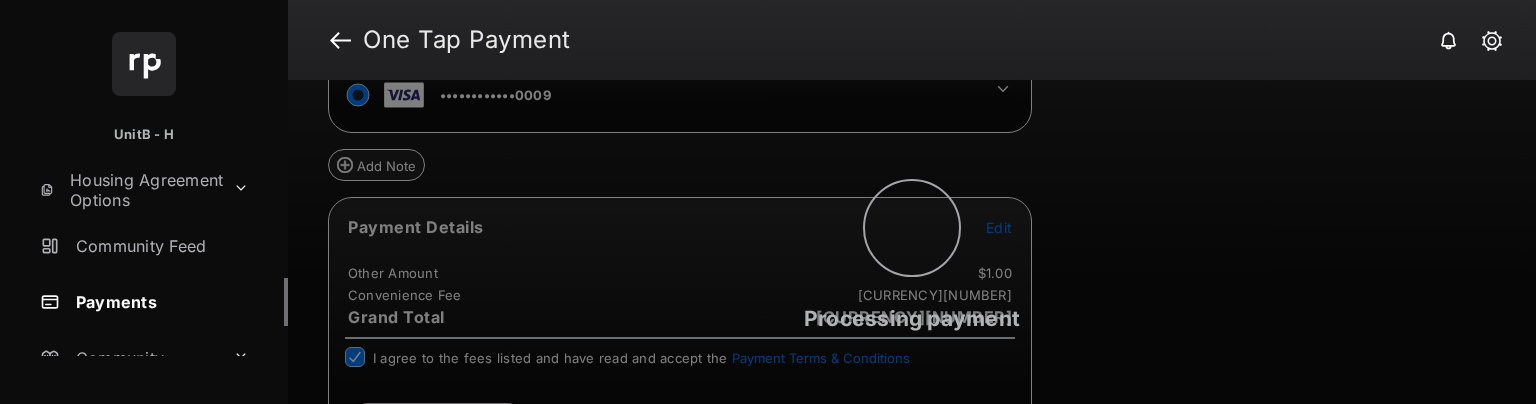scroll, scrollTop: 0, scrollLeft: 0, axis: both 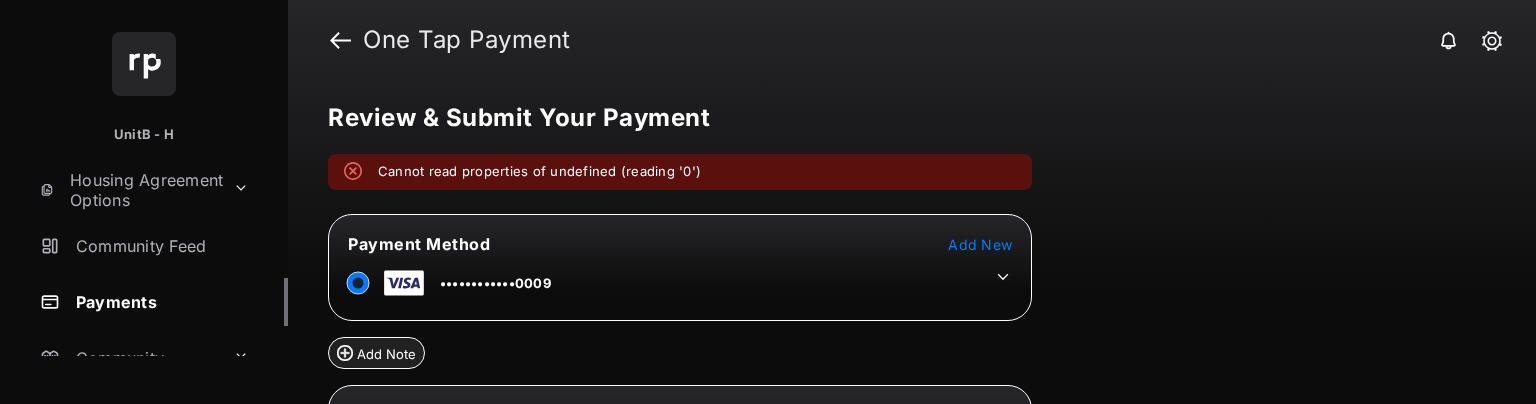 click on "Review & Submit Your Payment Cannot read properties of undefined (reading '0') Payment Method Add New ••••••••••••0009 Add Note Payment Details Edit Other Amount $1.00 Convenience Fee $4.95 Grand Total $5.95 I agree to the fees listed and have read and accept the   Payment Terms & Conditions Submit Payment" at bounding box center (912, 242) 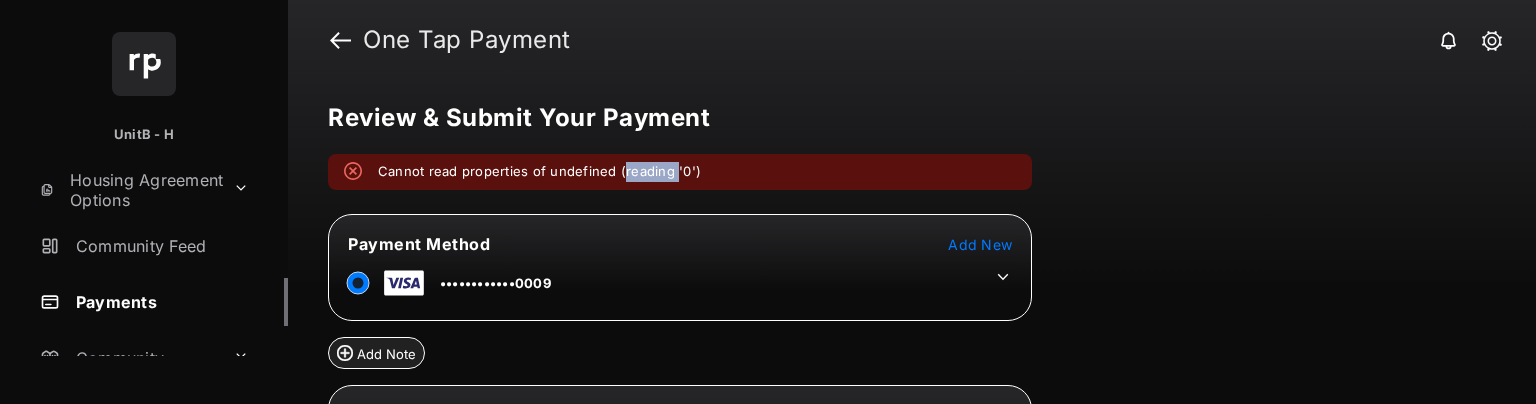 click on "Cannot read properties of undefined (reading '0')" at bounding box center (539, 172) 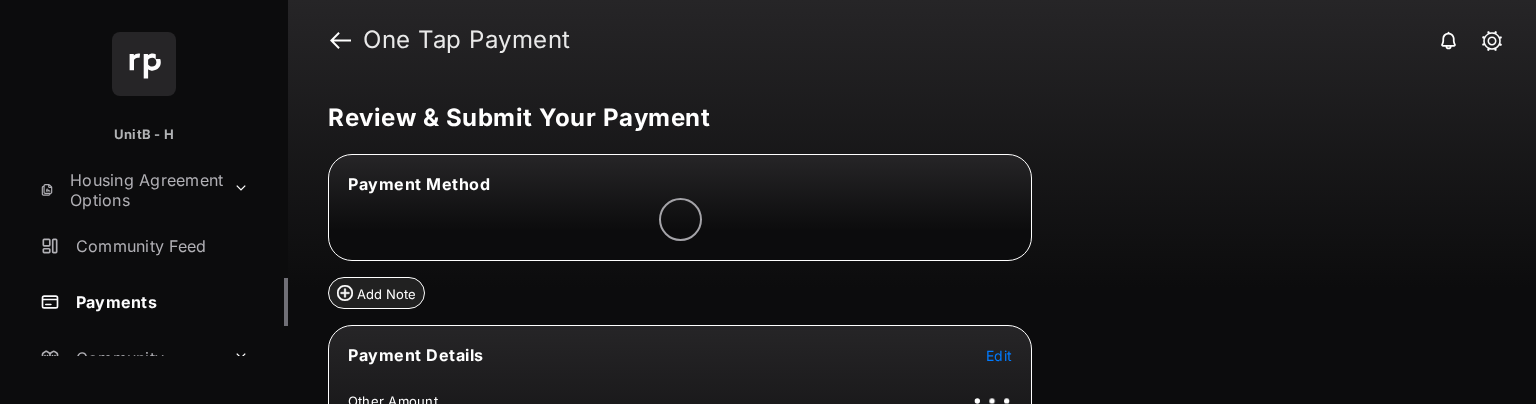 scroll, scrollTop: 0, scrollLeft: 0, axis: both 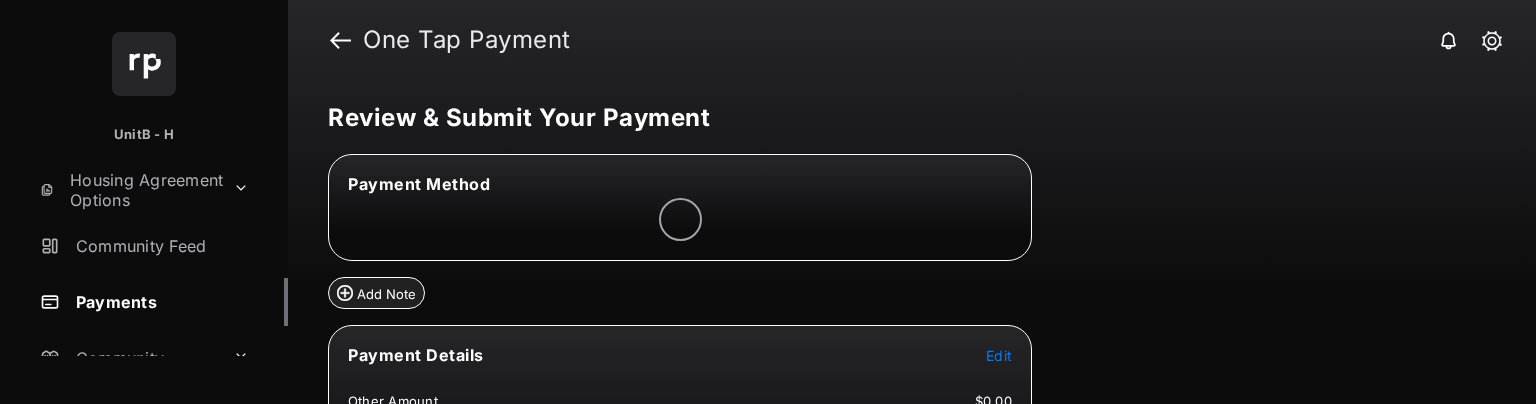click on "Review & Submit Your Payment Payment Method Add Note Payment Details Edit Other Amount $0.00 Grand Total $0.00 I agree to the fees listed and have read and accept the   Payment Terms & Conditions Submit Payment" at bounding box center (912, 242) 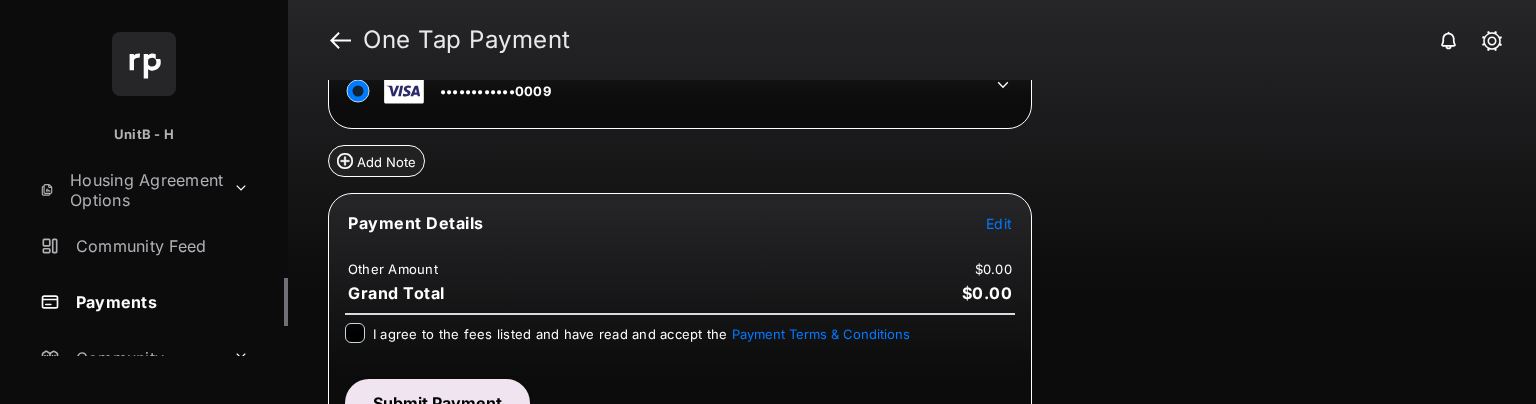 scroll, scrollTop: 168, scrollLeft: 0, axis: vertical 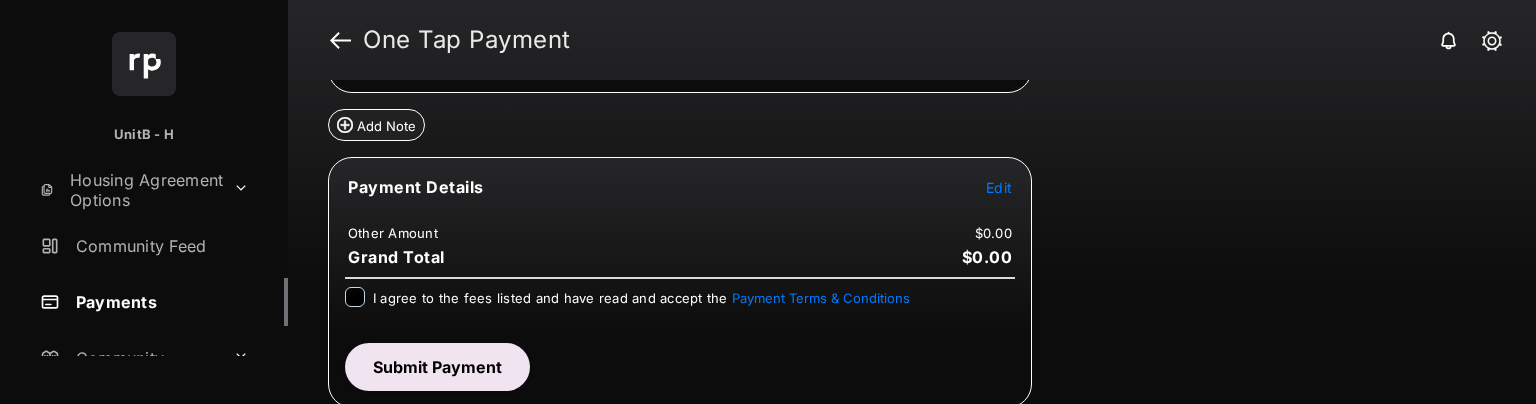 click on "Payment Details Edit Other Amount $0.00 Grand Total $0.00 I agree to the fees listed and have read and accept the   Payment Terms & Conditions Submit Payment" at bounding box center (680, 282) 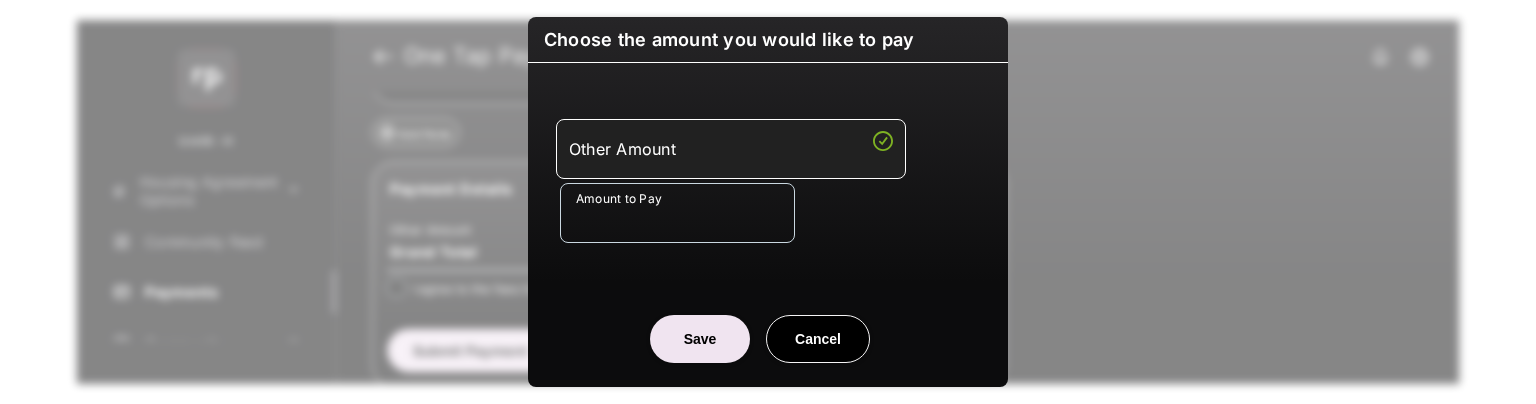 click on "Amount to Pay" at bounding box center (677, 213) 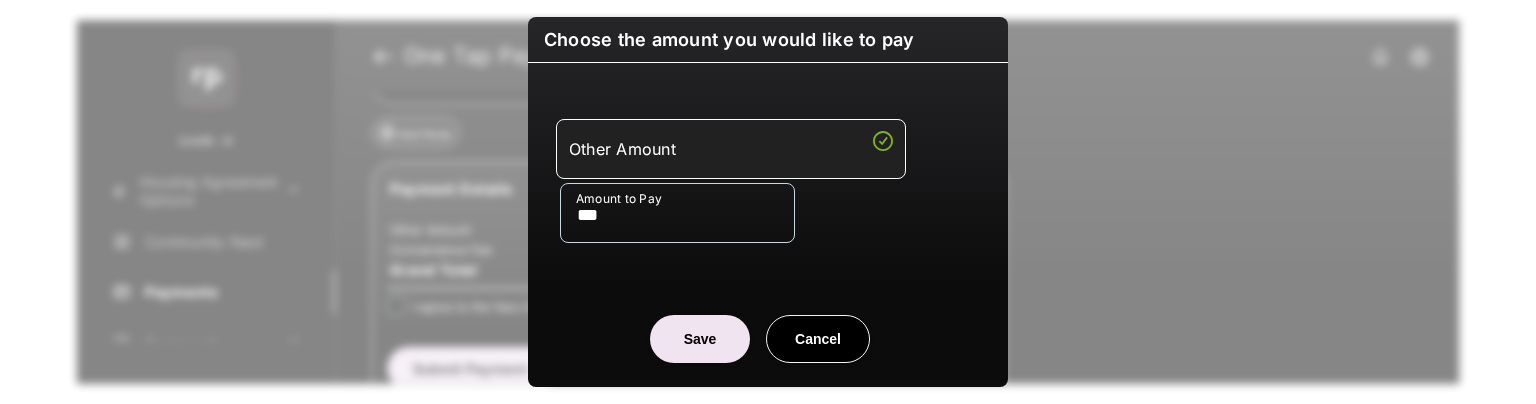 type on "***" 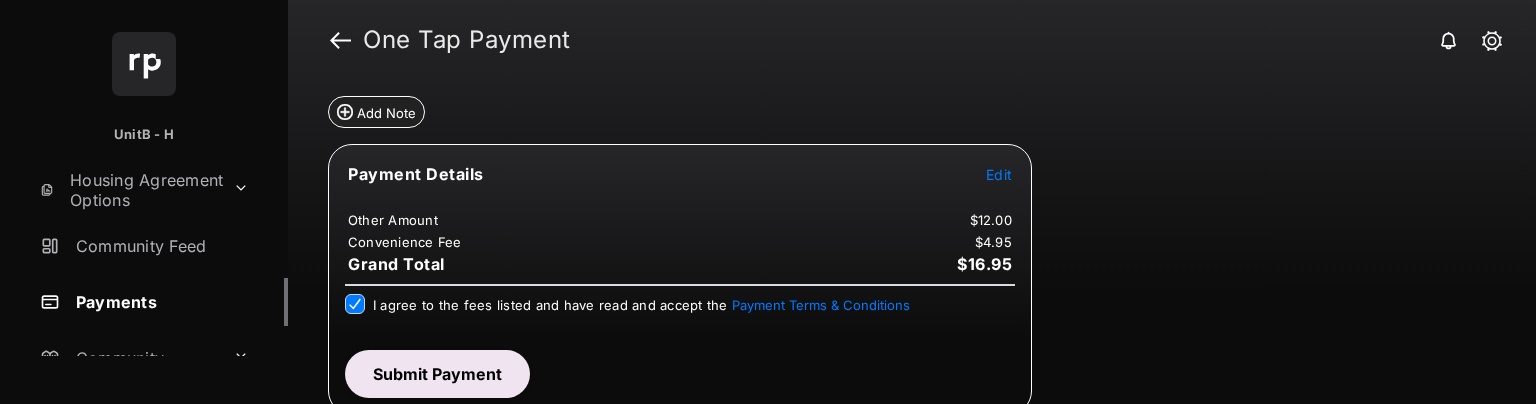 scroll, scrollTop: 188, scrollLeft: 0, axis: vertical 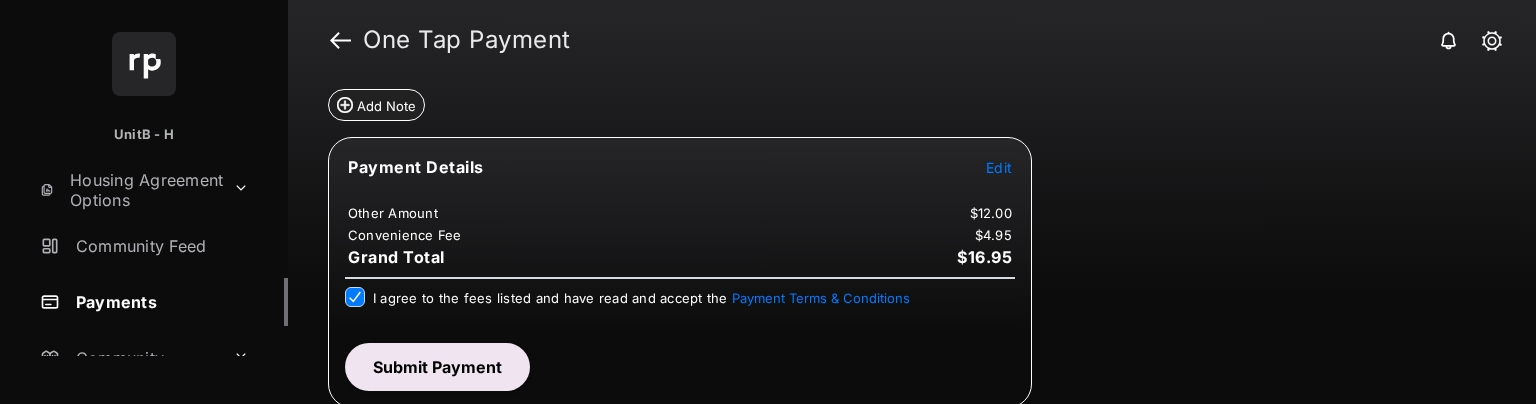 click on "Submit Payment" at bounding box center (437, 367) 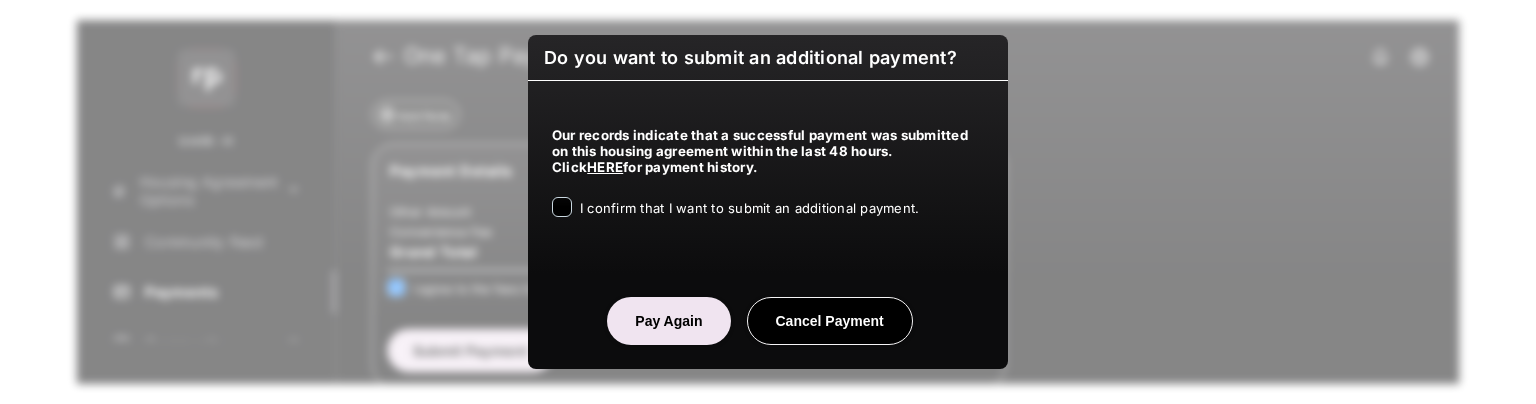 click on "I confirm that I want to submit an additional payment." at bounding box center (749, 209) 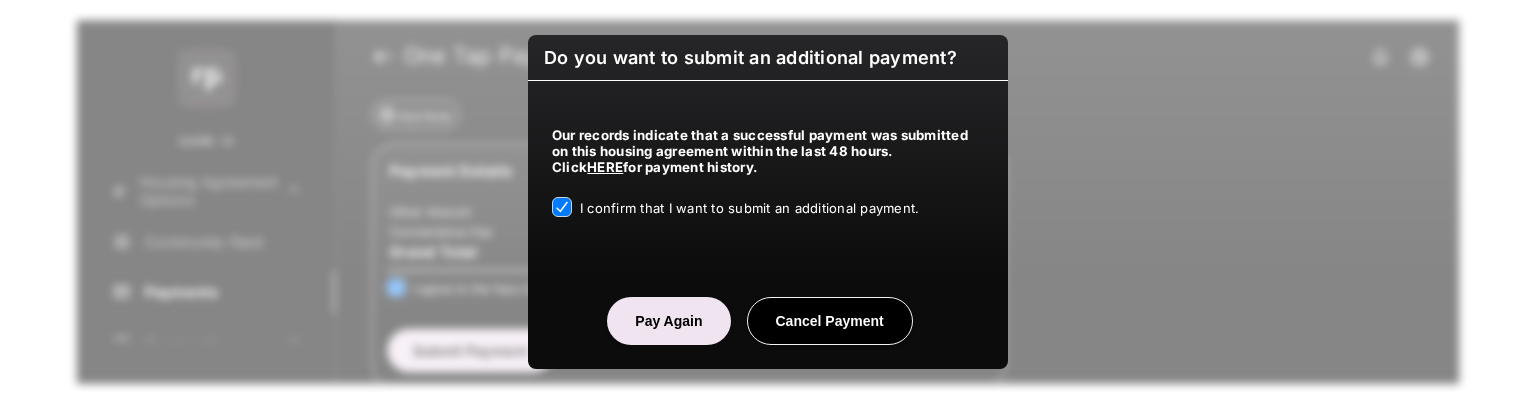 click on "Pay Again" at bounding box center [668, 321] 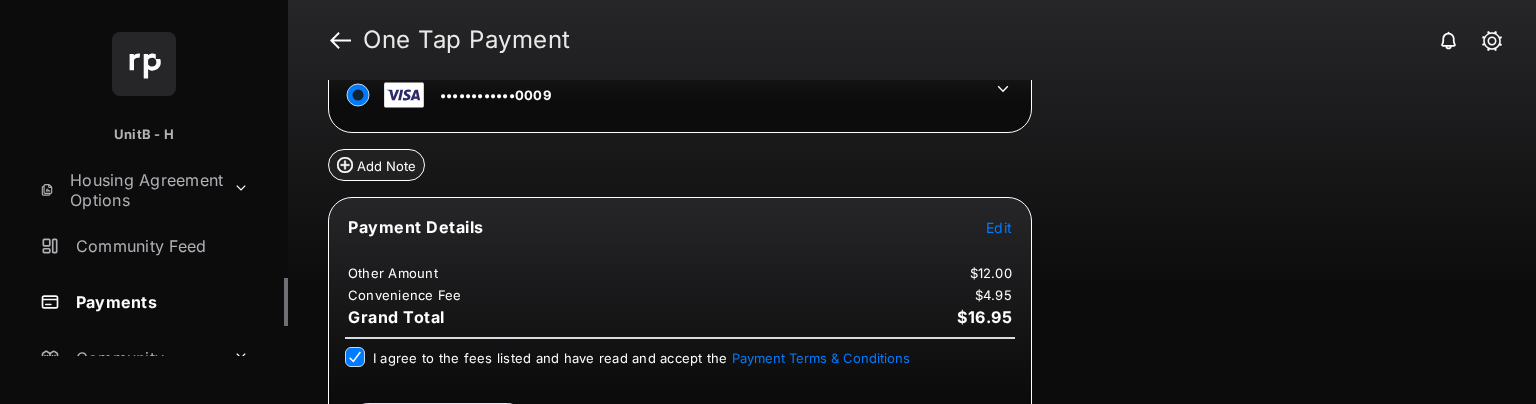 scroll, scrollTop: 0, scrollLeft: 0, axis: both 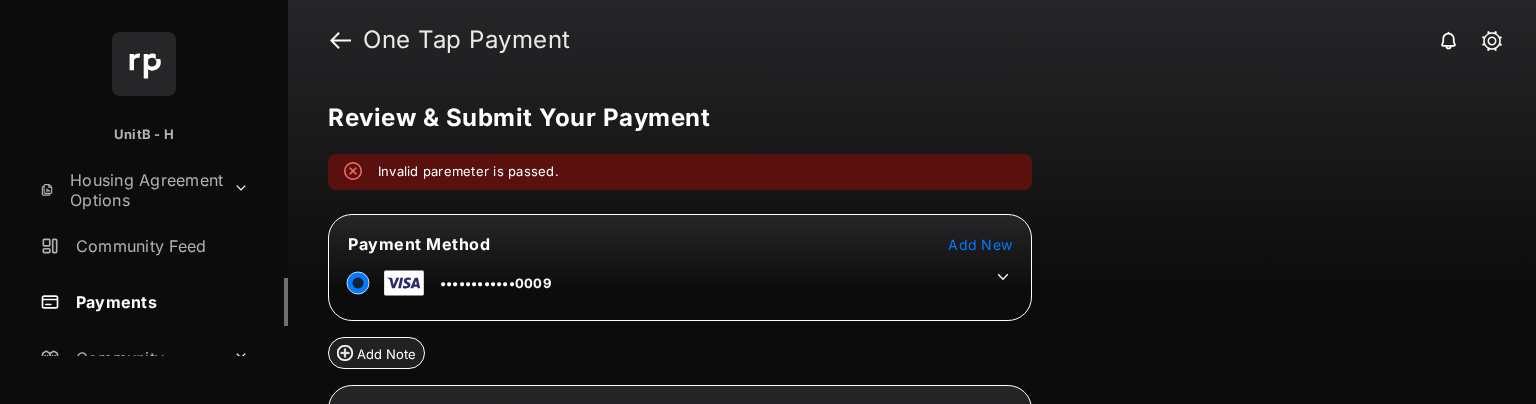 click on "Invalid paremeter is passed." at bounding box center (680, 172) 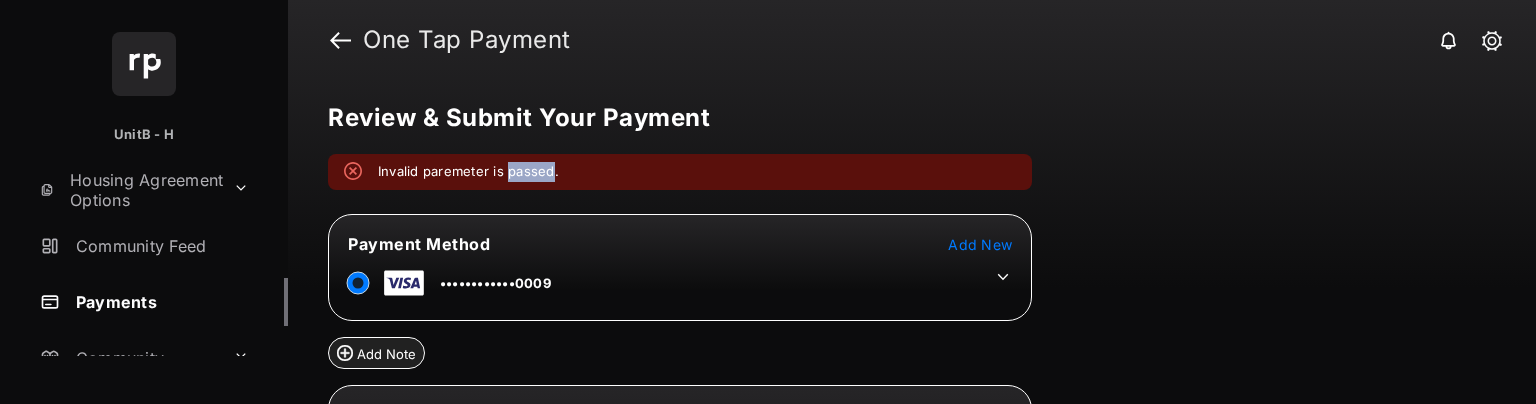 click on "Invalid paremeter is passed." at bounding box center (680, 172) 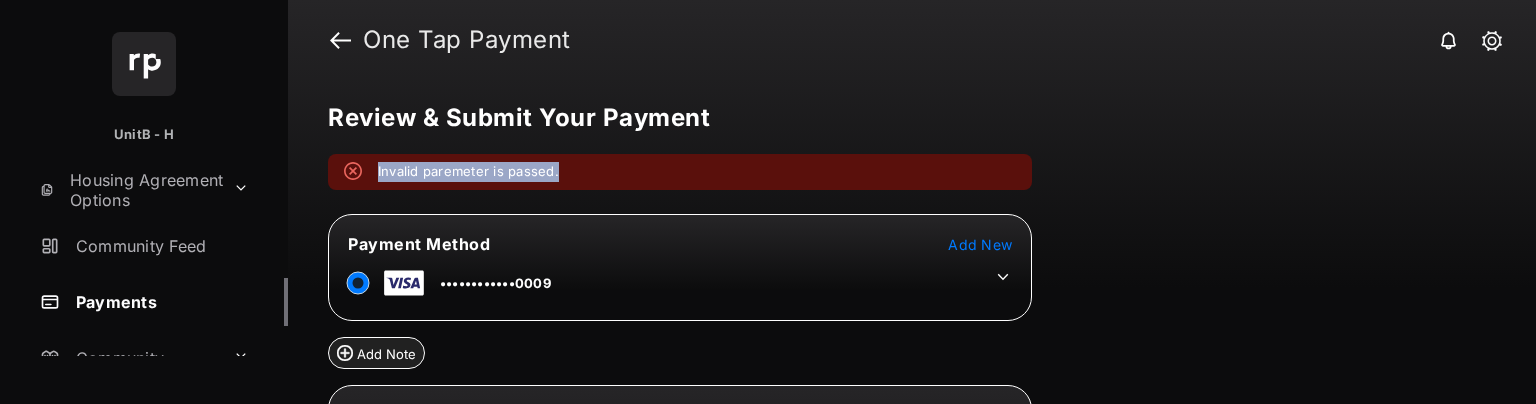 click on "Invalid paremeter is passed." at bounding box center (680, 172) 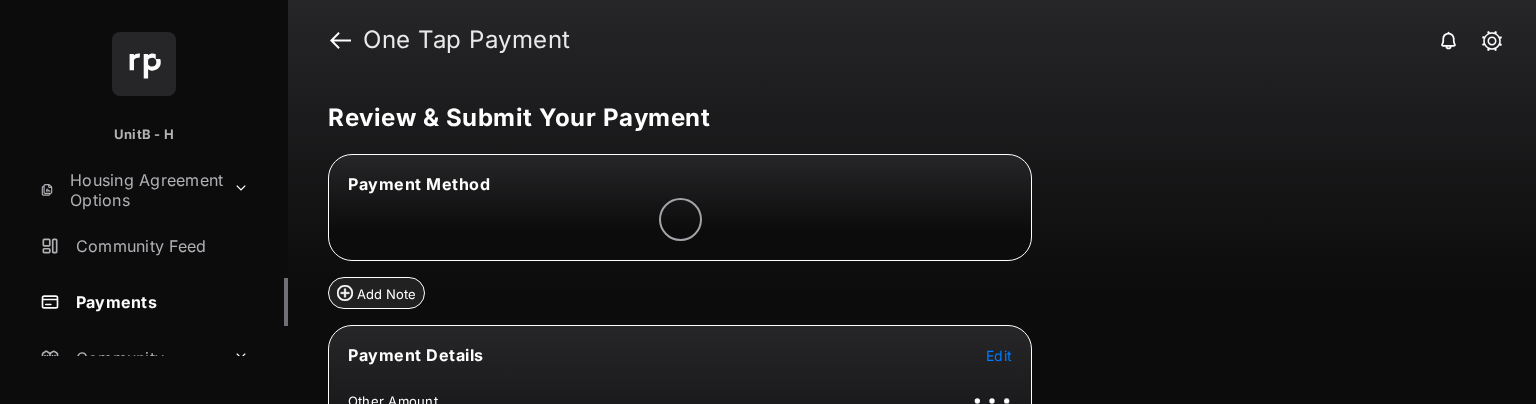 scroll, scrollTop: 0, scrollLeft: 0, axis: both 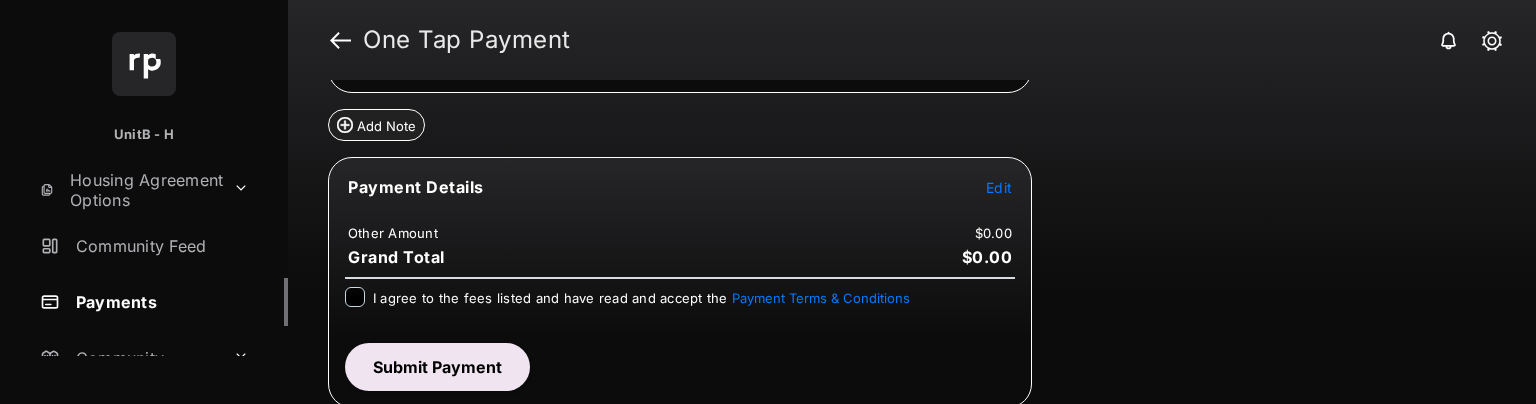 click on "Edit" at bounding box center [999, 187] 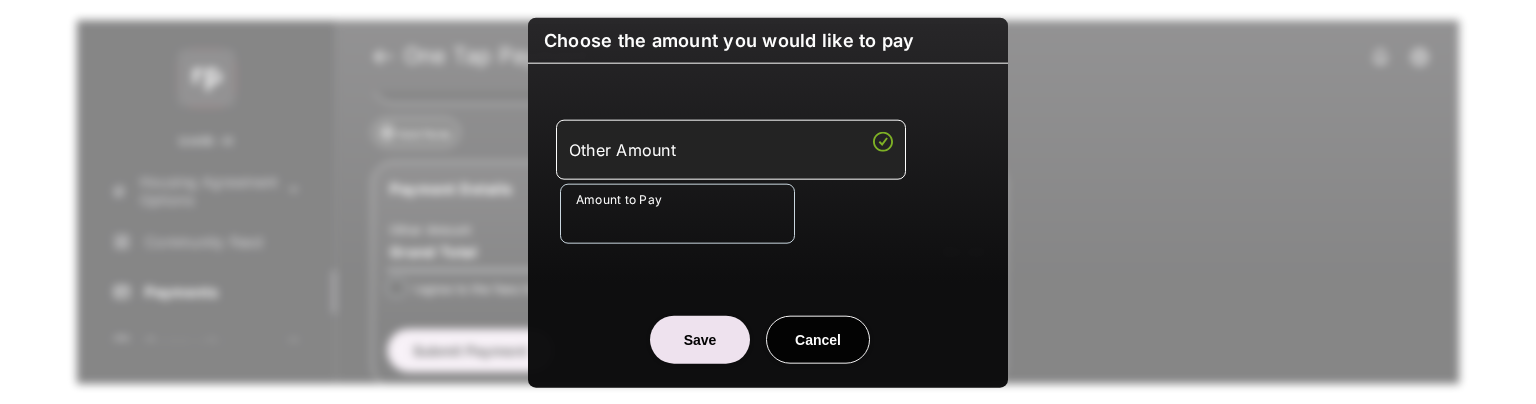click on "Amount to Pay" at bounding box center [677, 214] 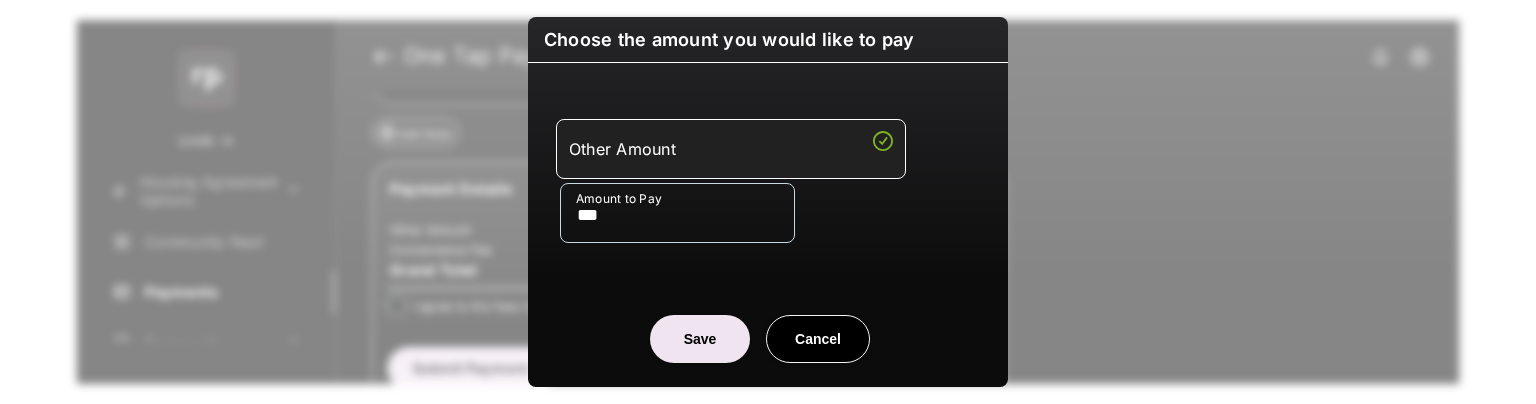 type on "***" 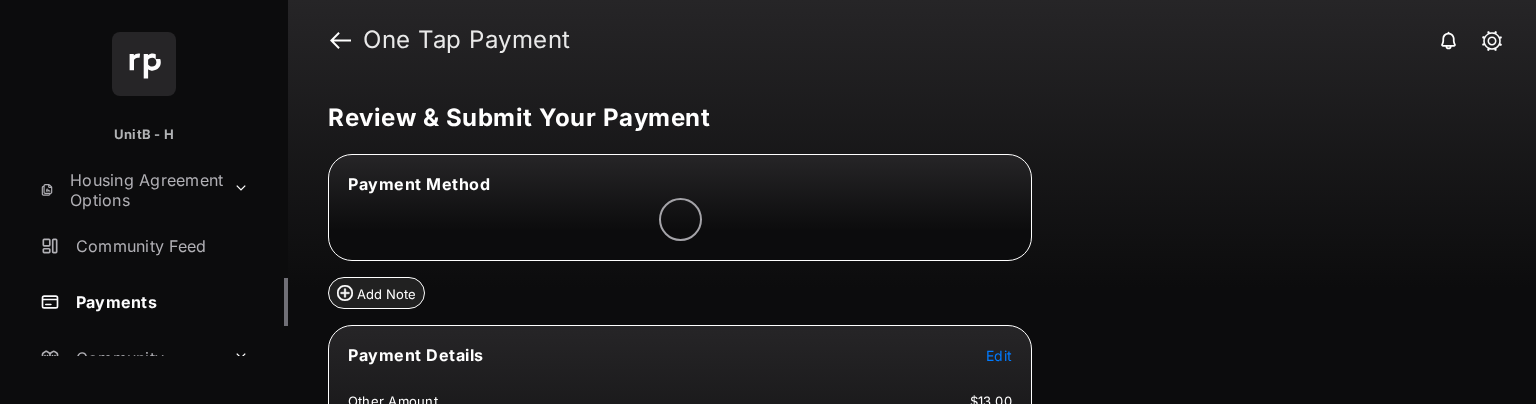 scroll, scrollTop: 188, scrollLeft: 0, axis: vertical 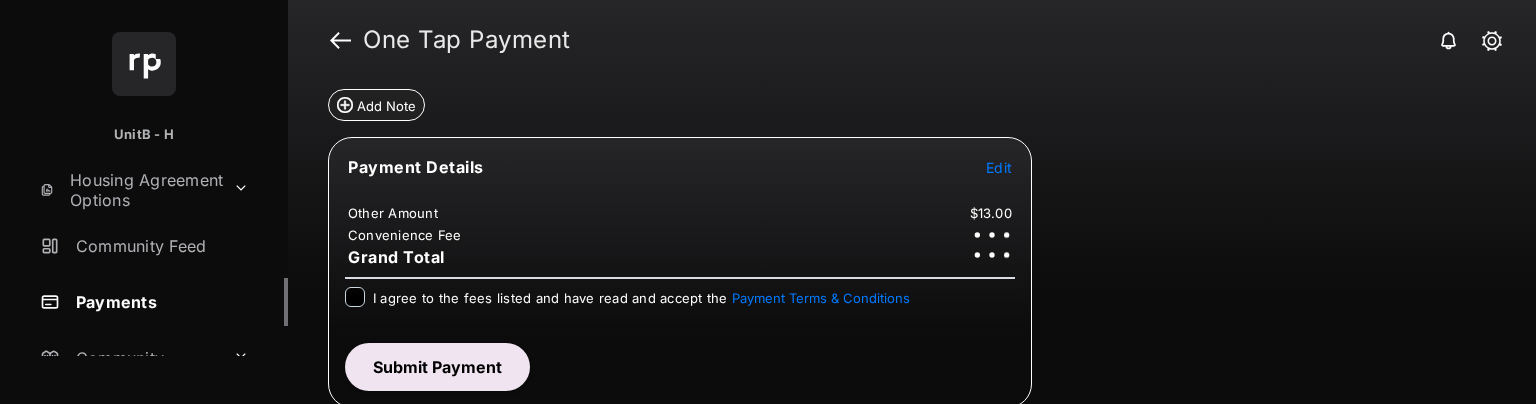 click on "I agree to the fees listed and have read and accept the   Payment Terms & Conditions" at bounding box center [641, 299] 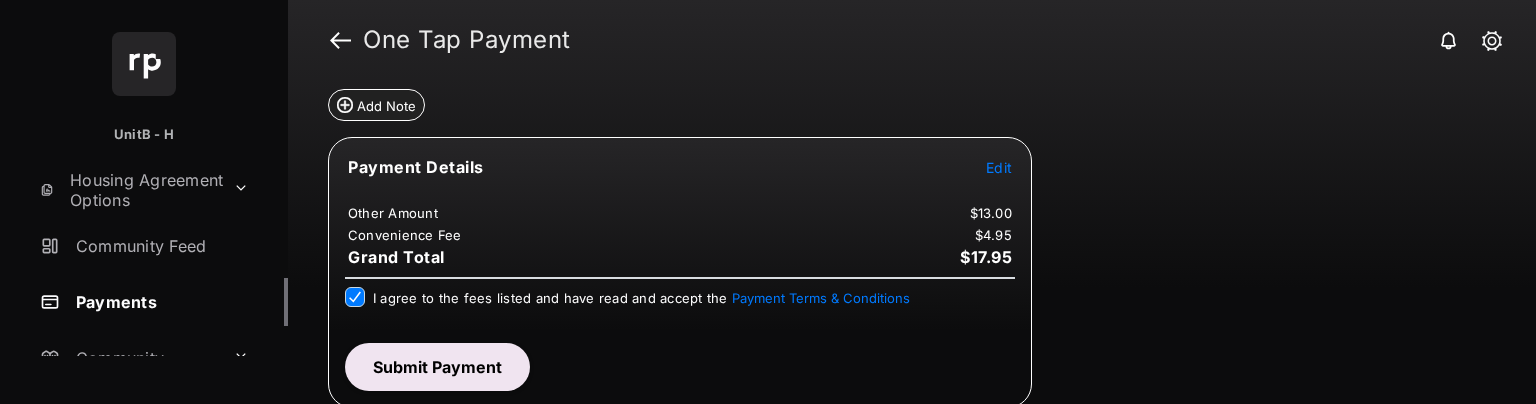 click on "Submit Payment" at bounding box center (437, 367) 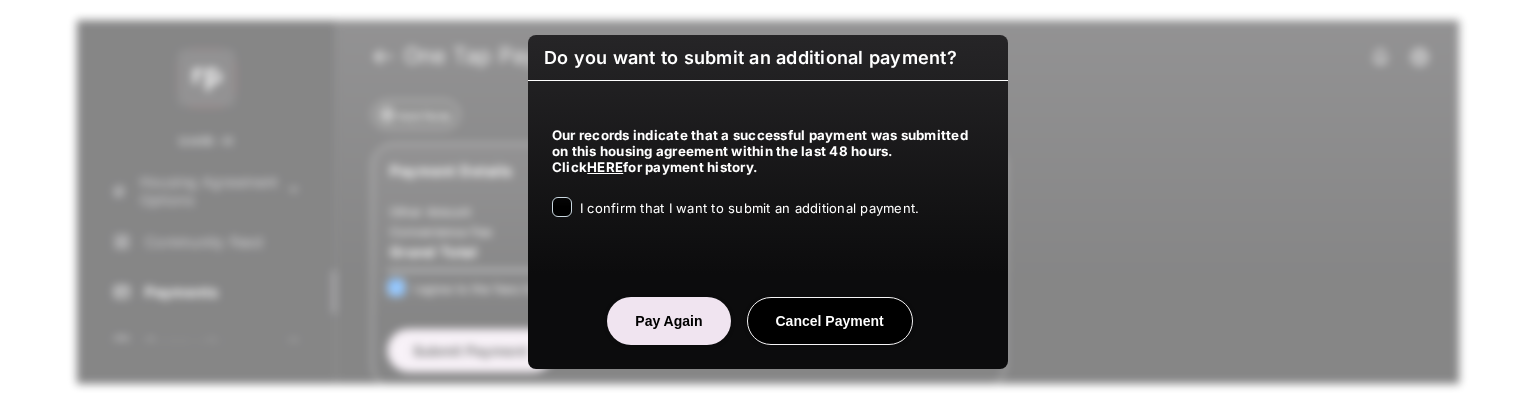 click on "Our records indicate that a successful payment was submitted on this housing agreement within the last 48 hours. Click  HERE  for payment history. I confirm that I want to submit an additional payment." at bounding box center (768, 169) 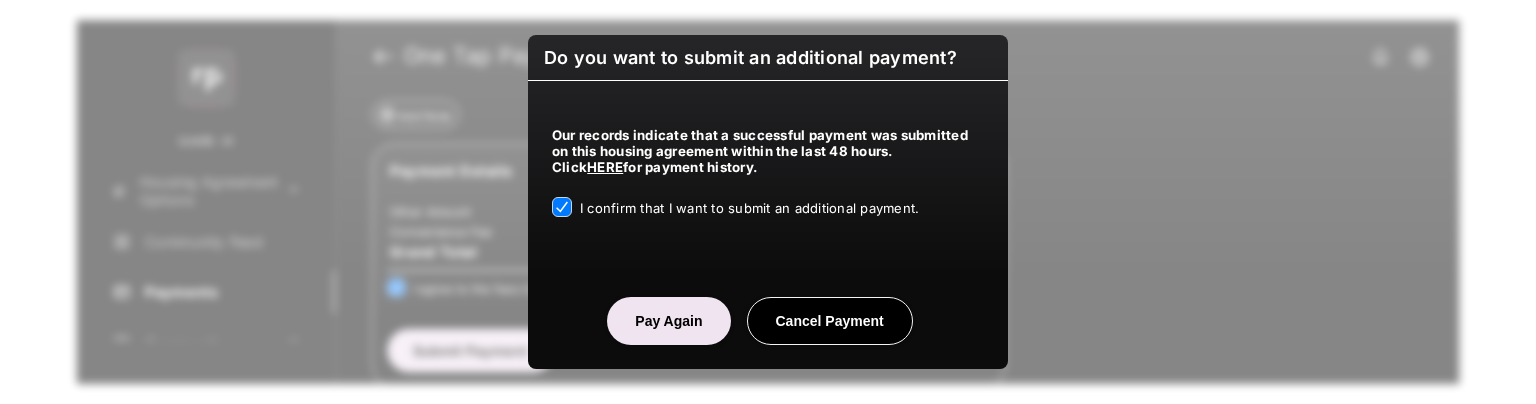 click on "Pay Again" at bounding box center (668, 321) 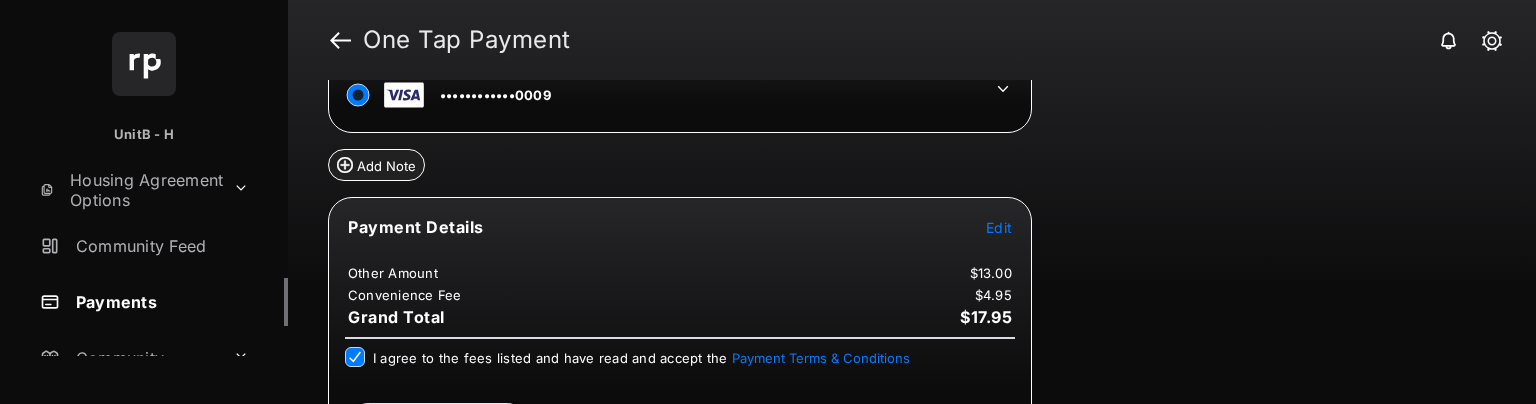 scroll, scrollTop: 0, scrollLeft: 0, axis: both 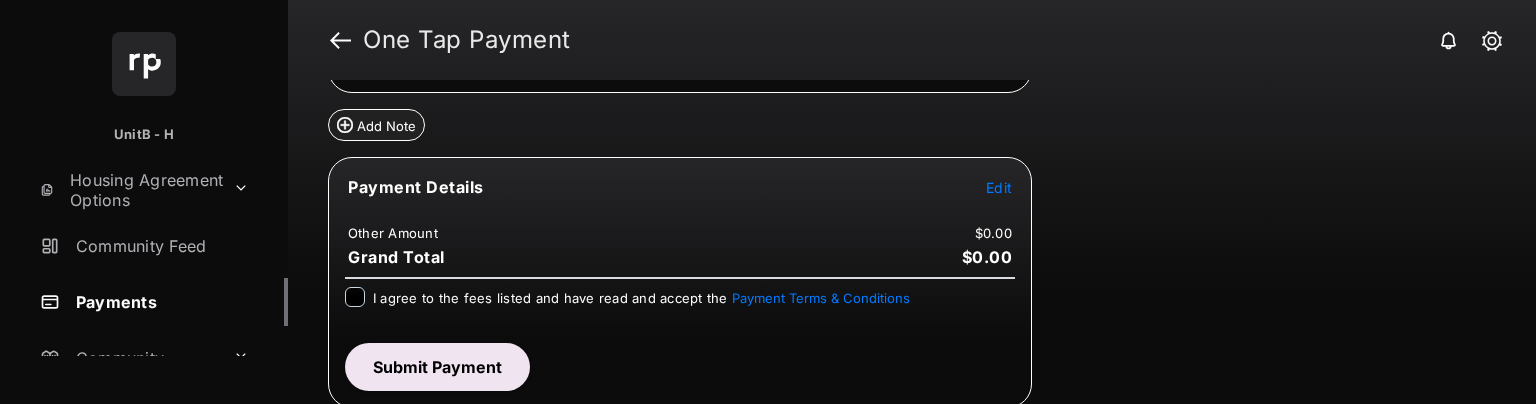 click on "Payment Details Edit" at bounding box center (680, 199) 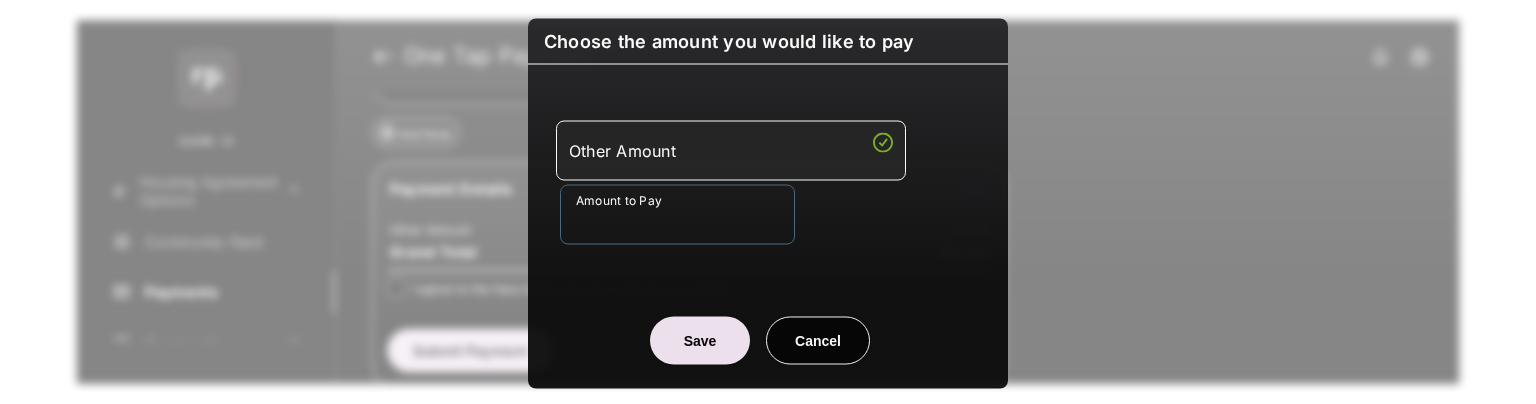 click on "Amount to Pay" at bounding box center [677, 215] 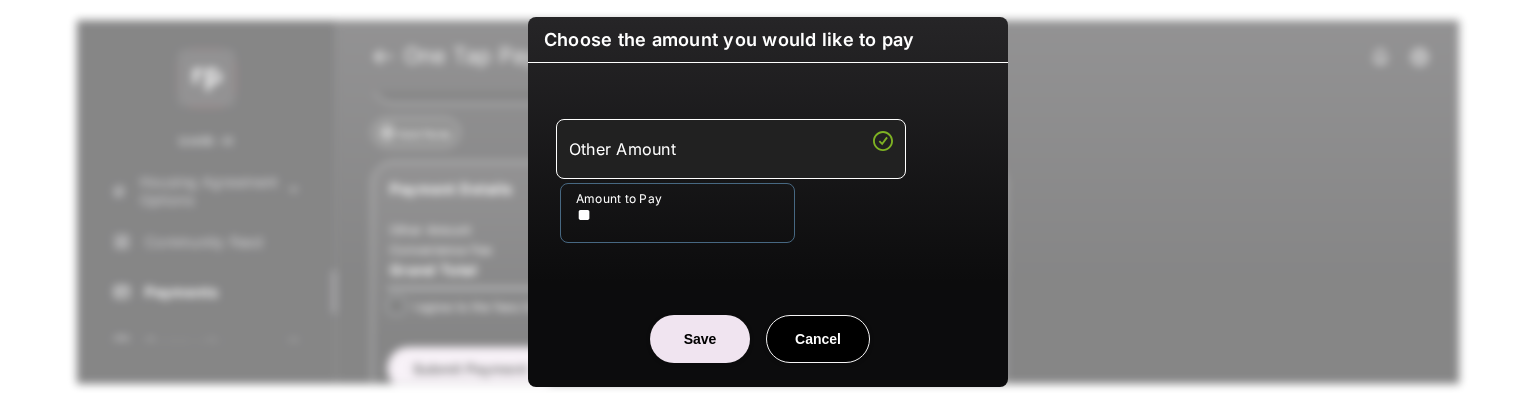 type on "**" 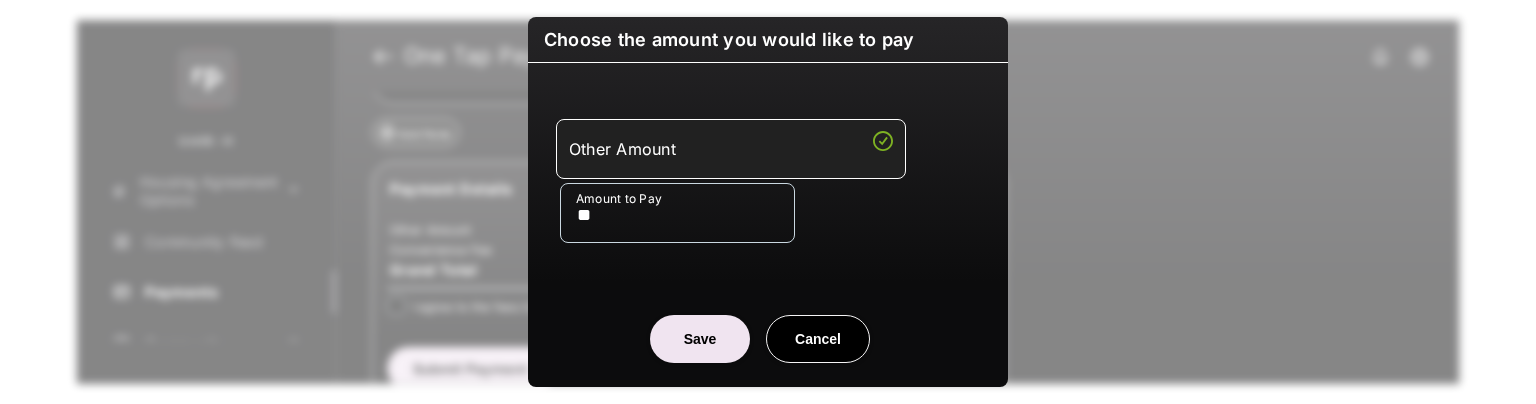 click on "Save Cancel" at bounding box center [768, 319] 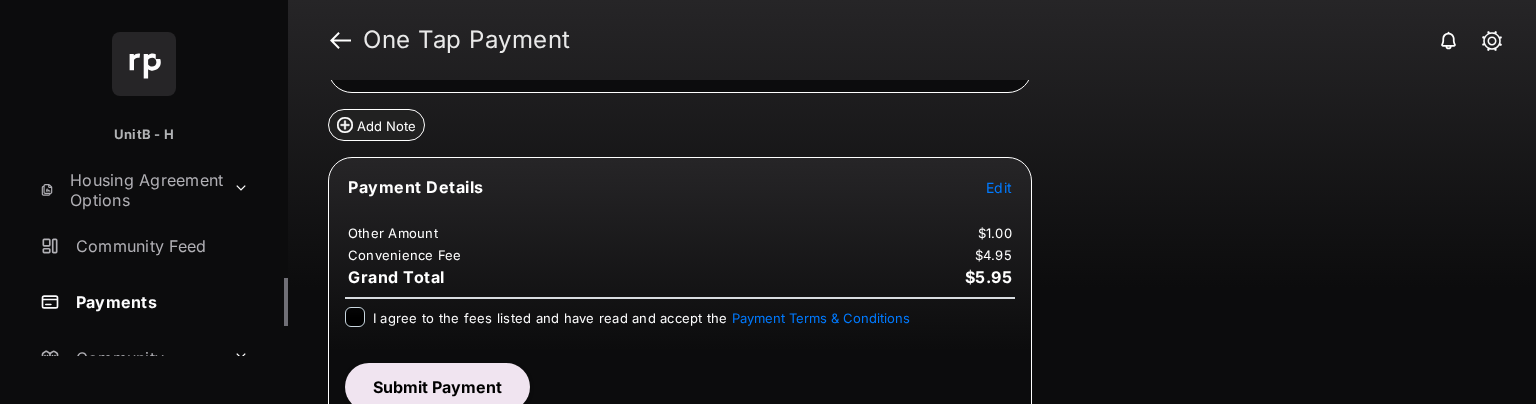 click on "I agree to the fees listed and have read and accept the   Payment Terms & Conditions" at bounding box center [680, 319] 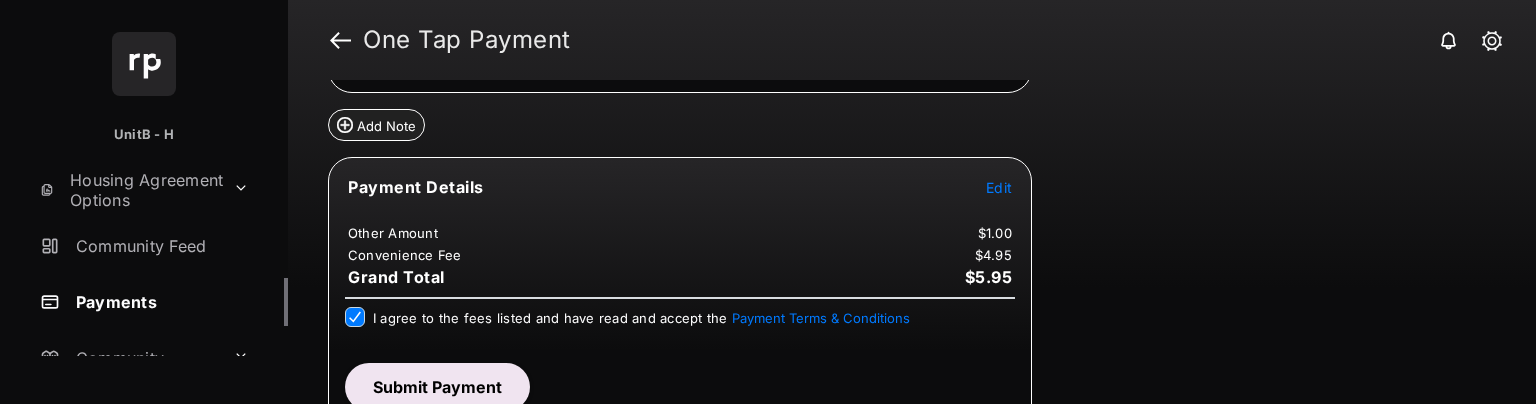 click on "Submit Payment" at bounding box center [437, 387] 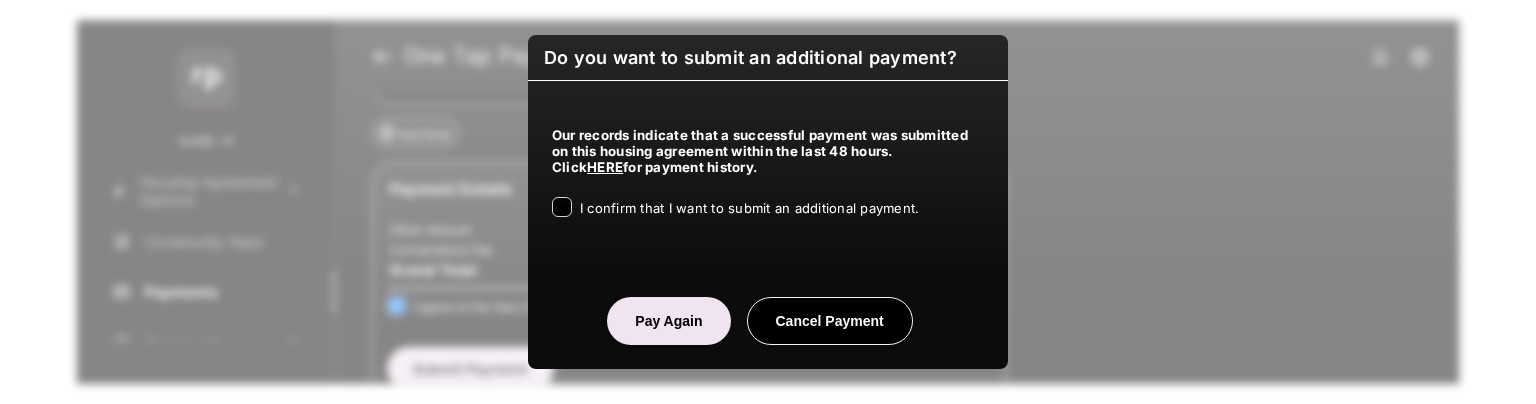 click on "I confirm that I want to submit an additional payment." at bounding box center [749, 208] 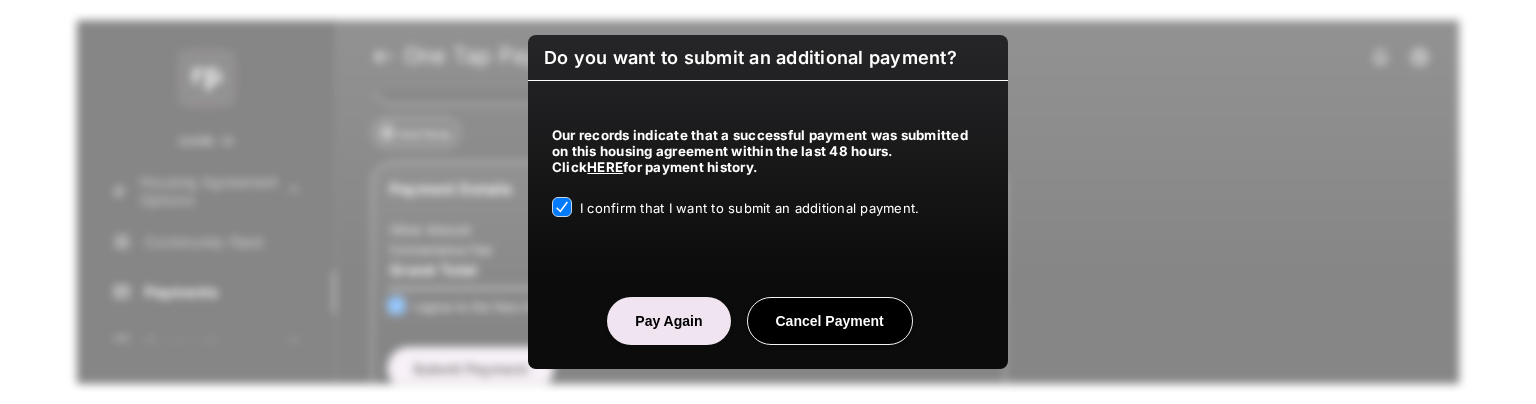 click on "Pay Again" at bounding box center (668, 321) 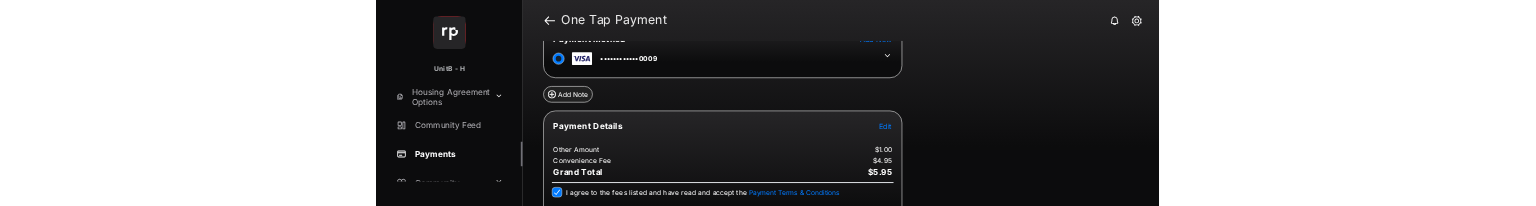scroll, scrollTop: 188, scrollLeft: 0, axis: vertical 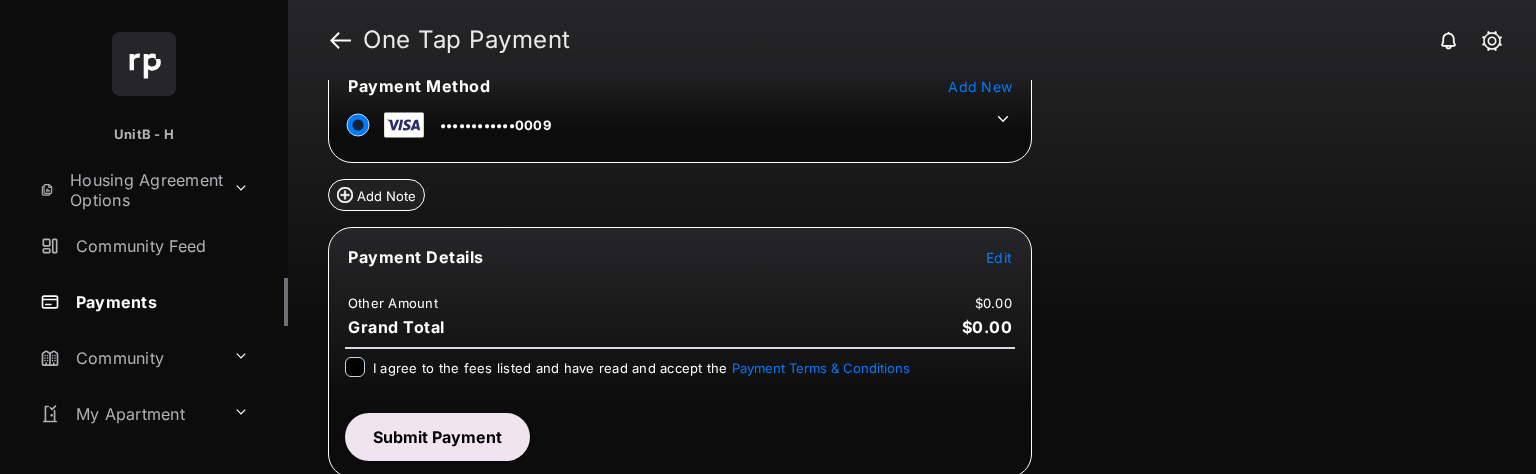 click at bounding box center [355, 367] 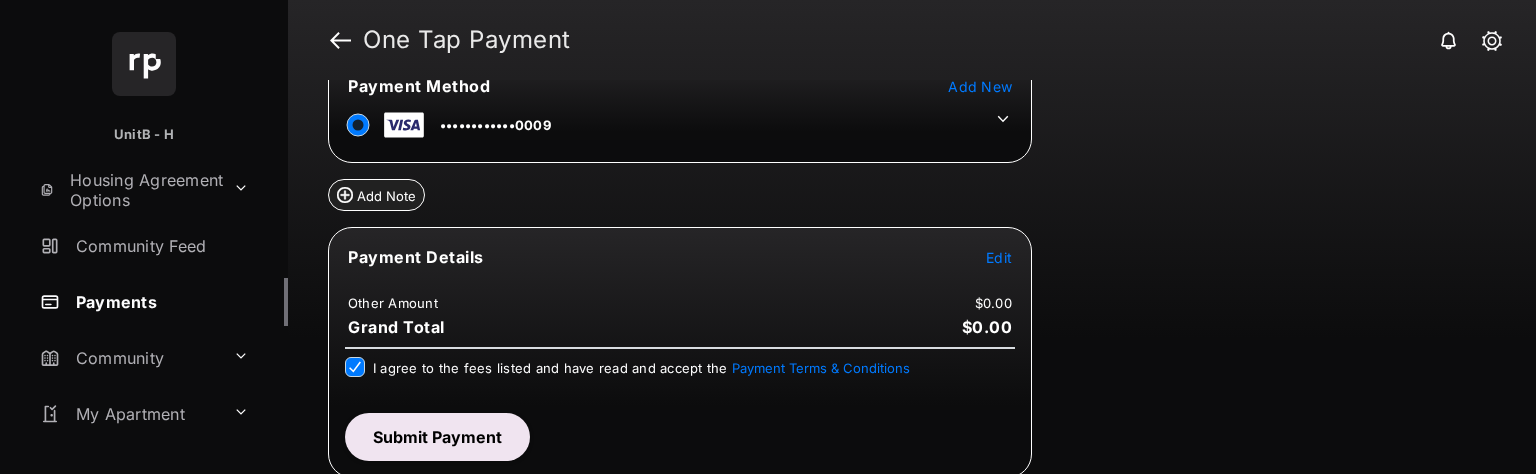 click on "Edit" at bounding box center (999, 257) 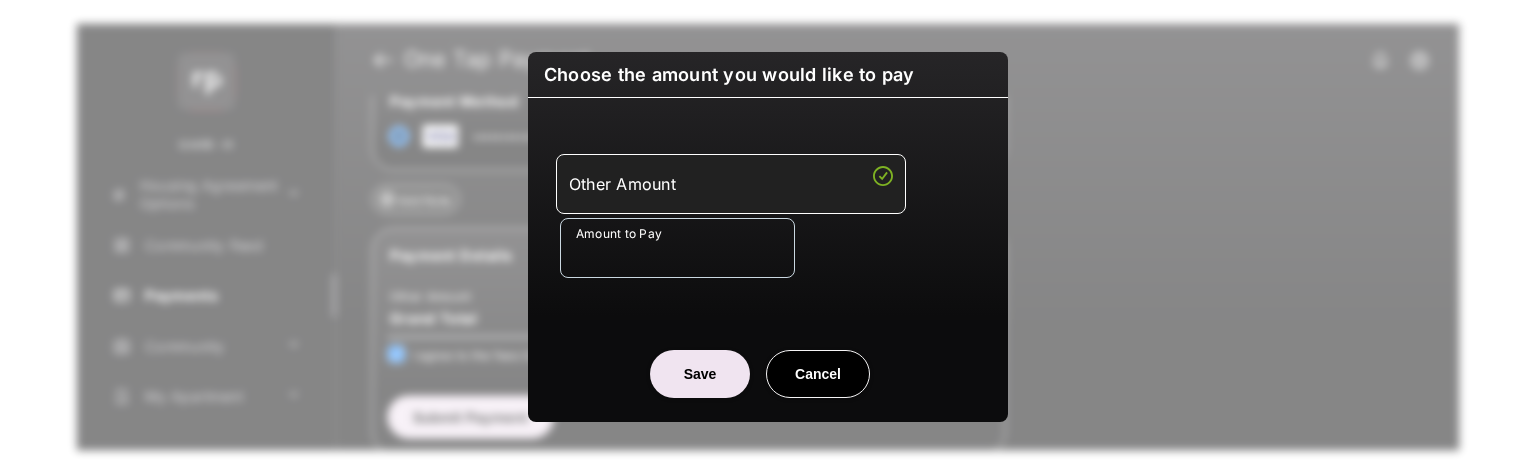 click on "Amount to Pay" at bounding box center [677, 248] 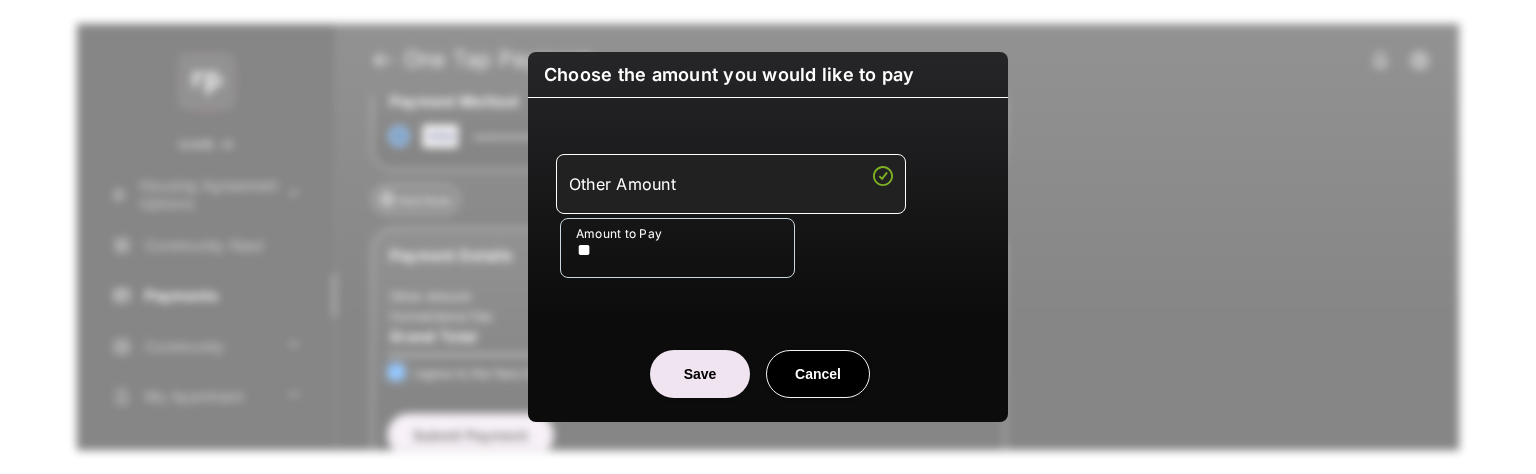 type on "**" 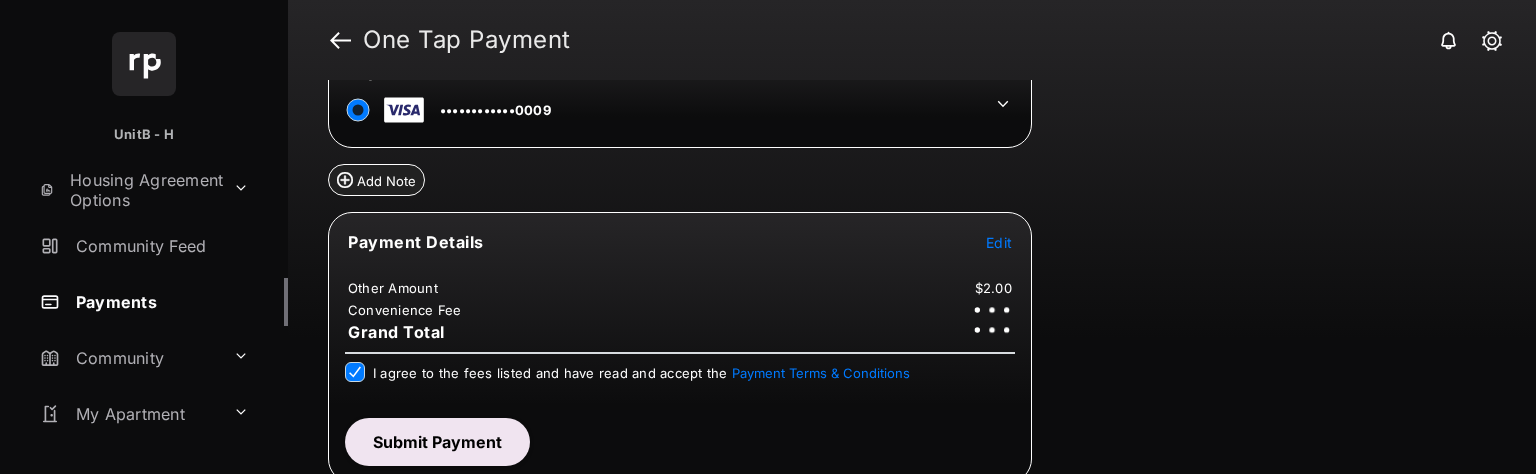 scroll, scrollTop: 117, scrollLeft: 0, axis: vertical 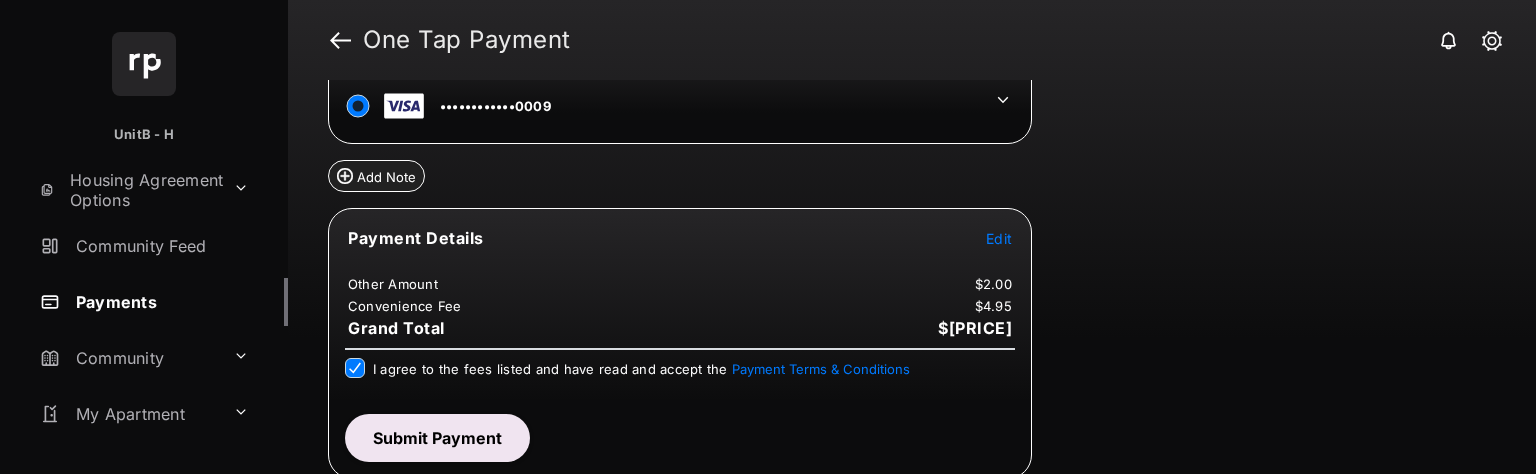click on "Submit Payment" at bounding box center [437, 438] 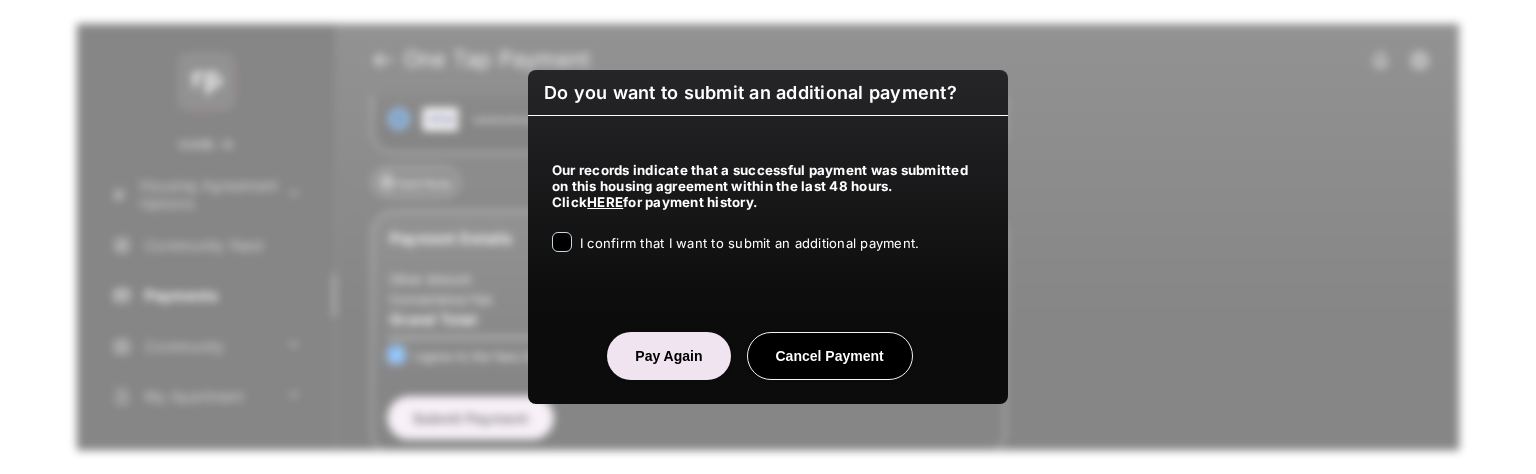 click on "I confirm that I want to submit an additional payment." at bounding box center (749, 244) 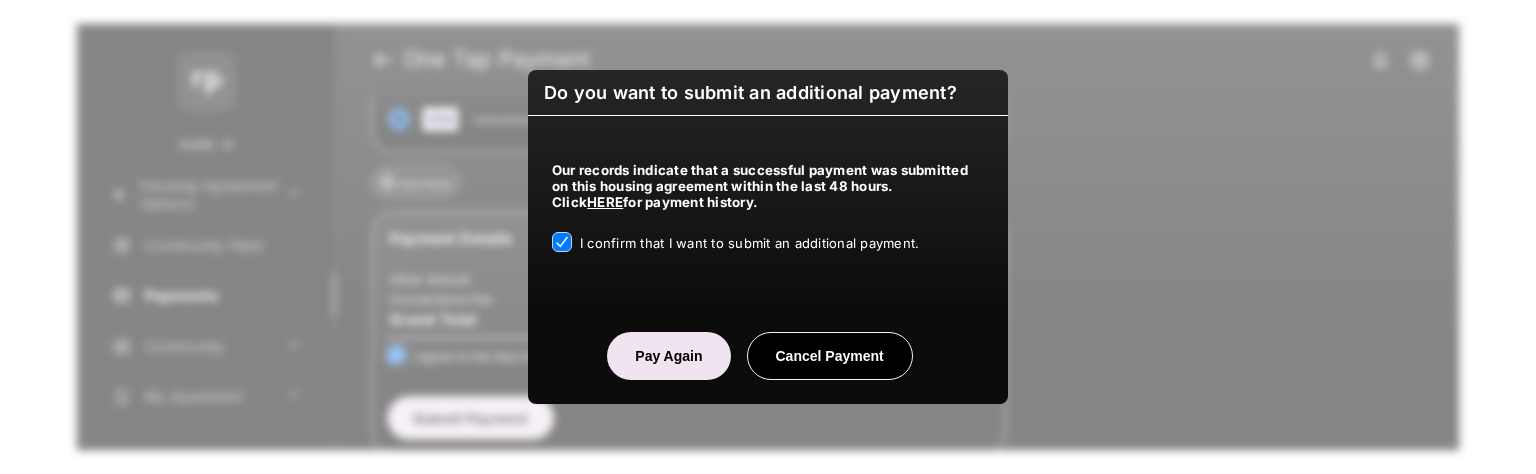 click on "Pay Again" at bounding box center [668, 356] 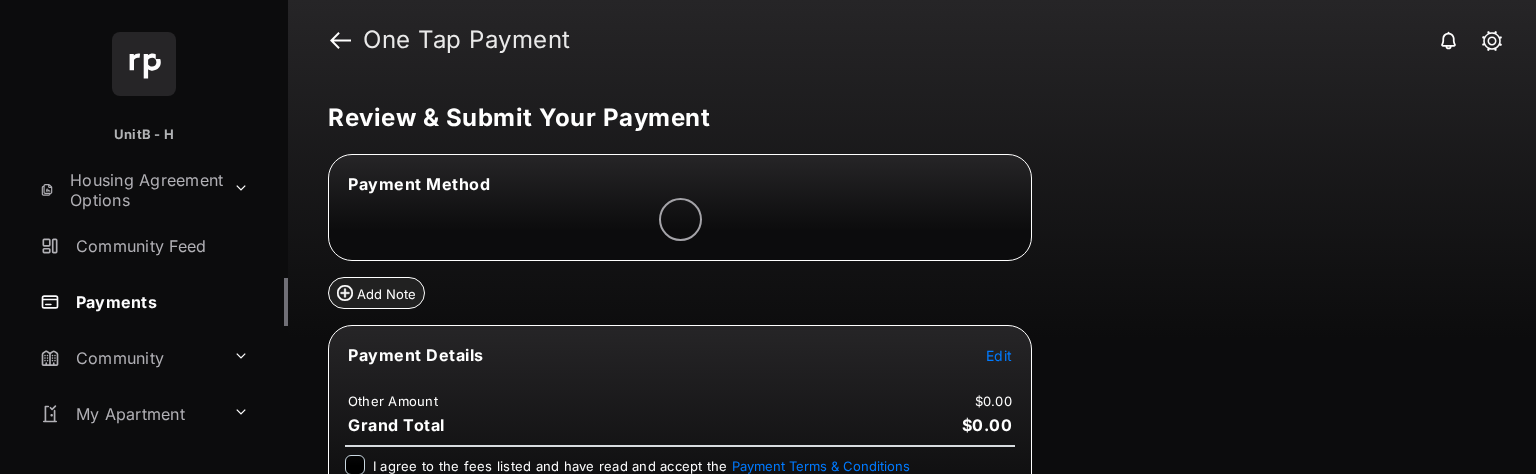 scroll, scrollTop: 0, scrollLeft: 0, axis: both 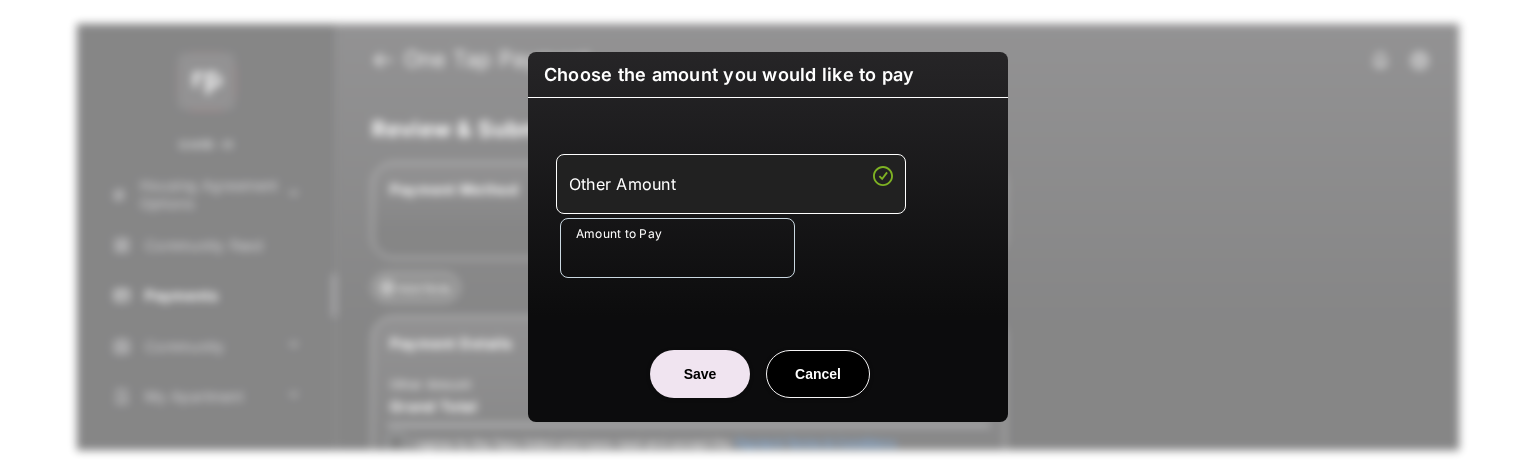click on "Amount to Pay" at bounding box center [677, 248] 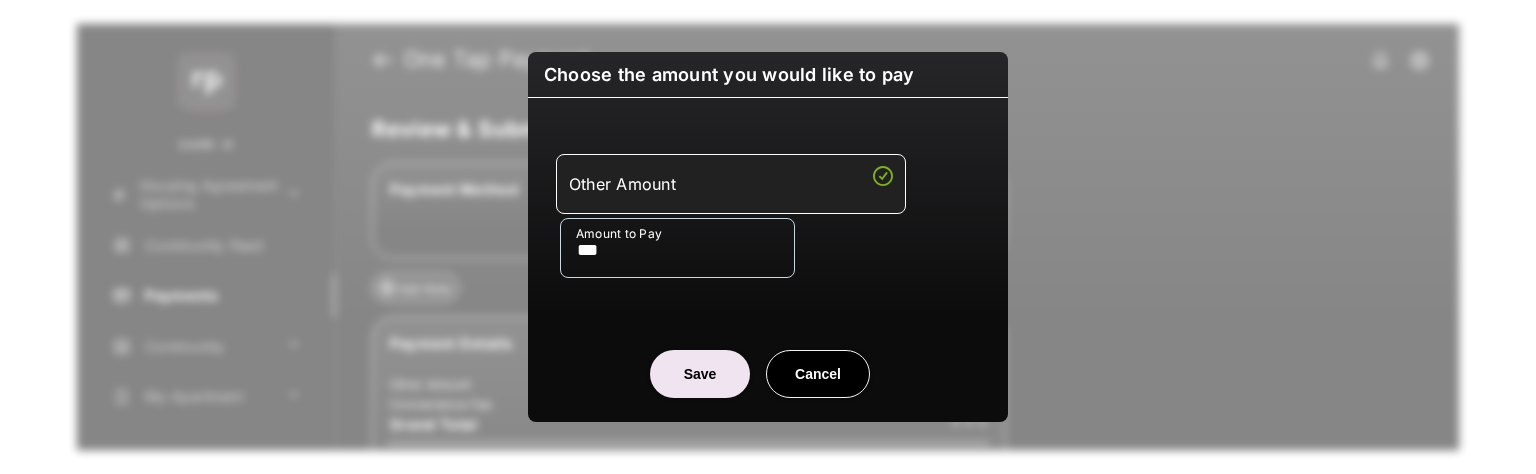 type on "***" 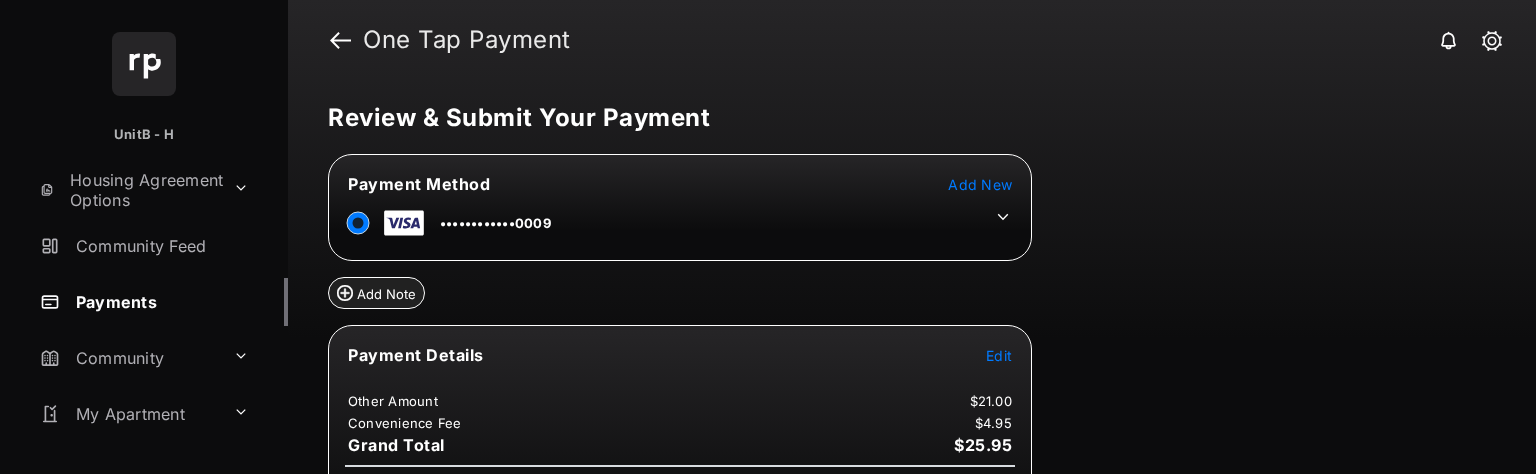 scroll, scrollTop: 100, scrollLeft: 0, axis: vertical 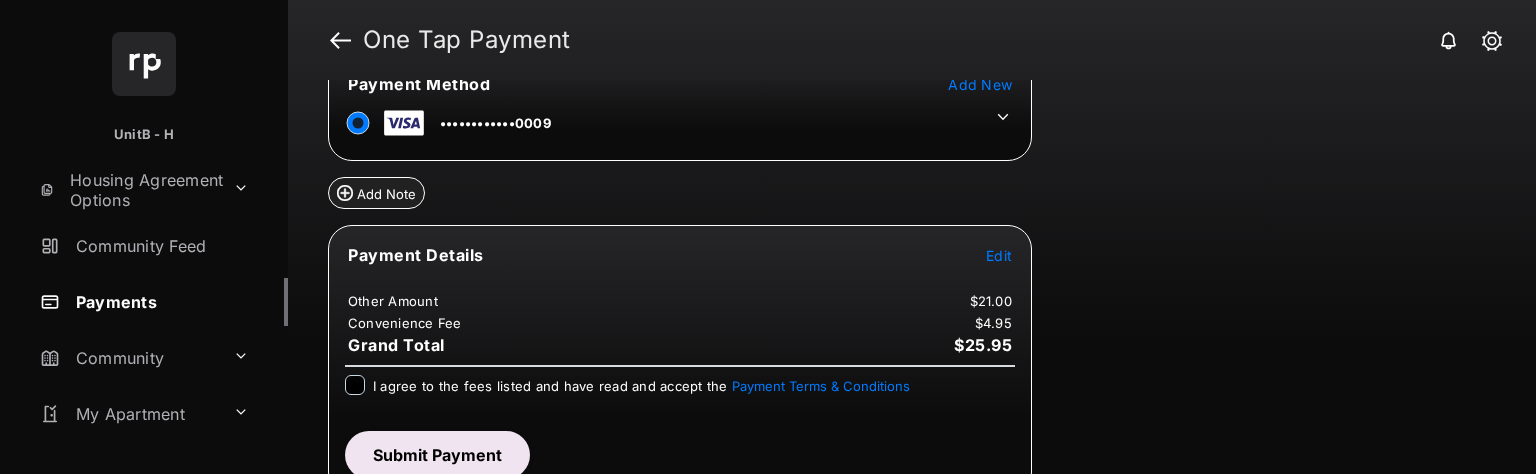 click at bounding box center [680, 366] 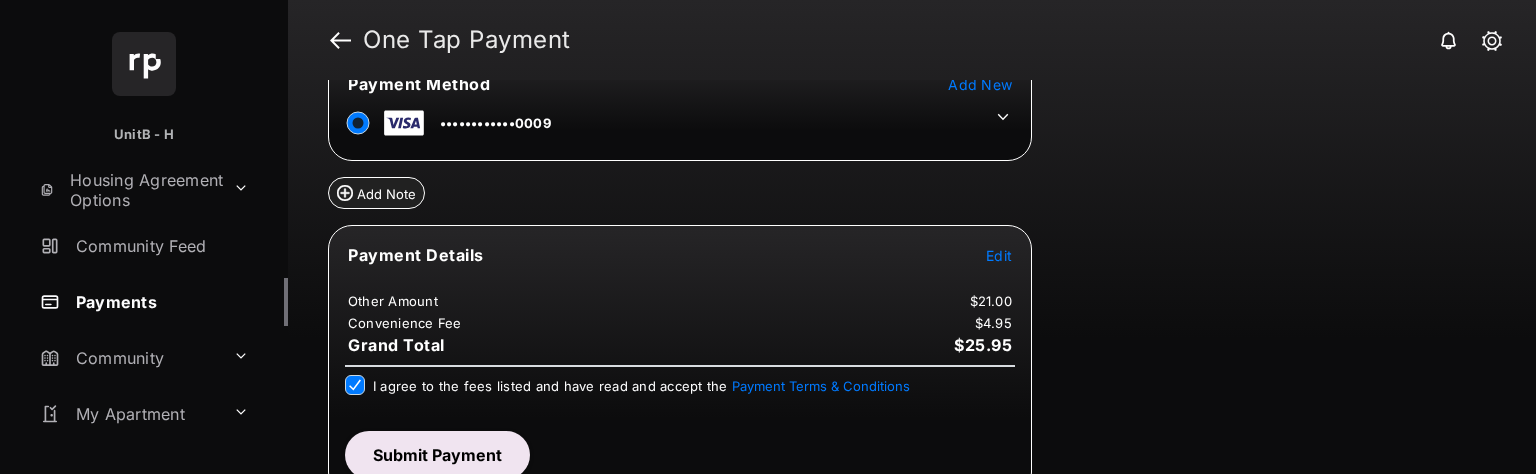 click on "Submit Payment" at bounding box center (437, 455) 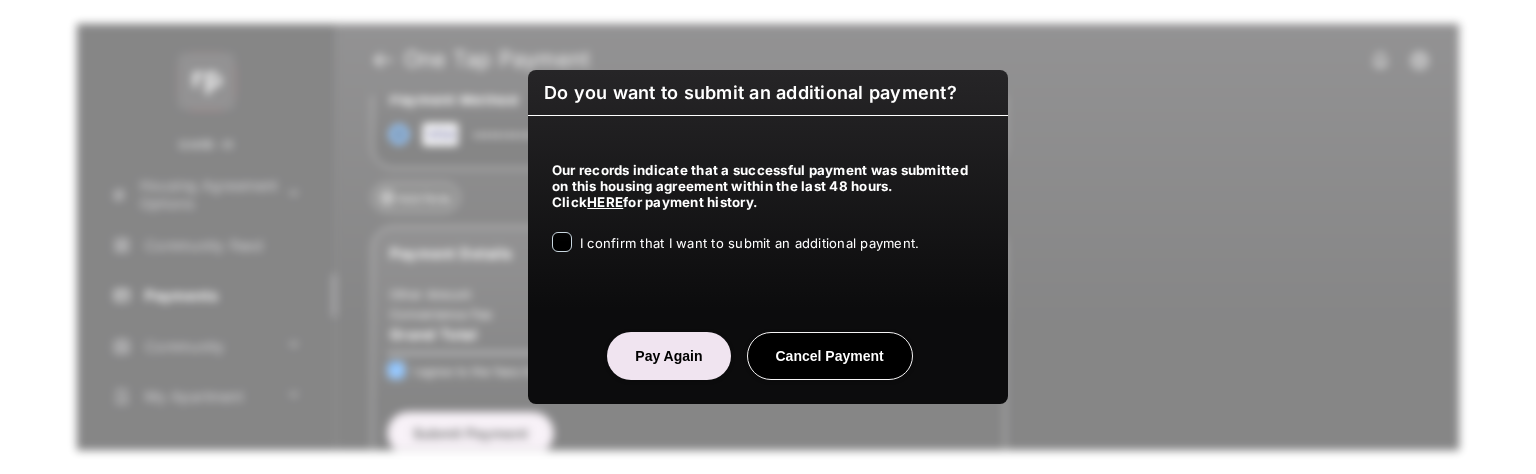 click on "Our records indicate that a successful payment was submitted on this housing agreement within the last 48 hours. Click  HERE  for payment history. I confirm that I want to submit an additional payment." at bounding box center [768, 204] 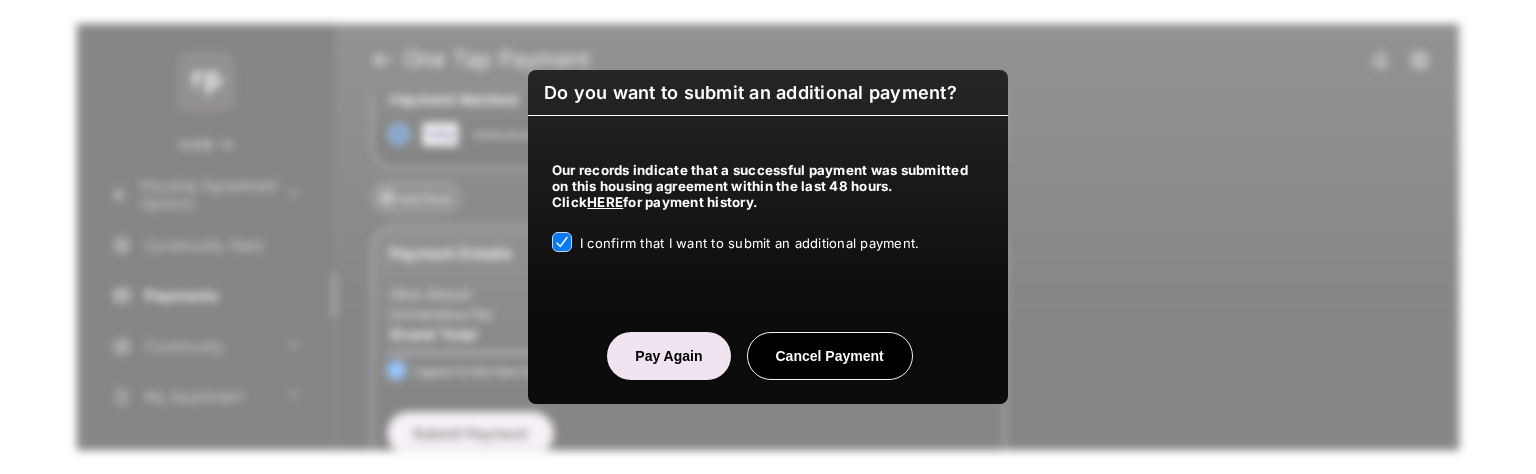 click on "Pay Again" at bounding box center [668, 356] 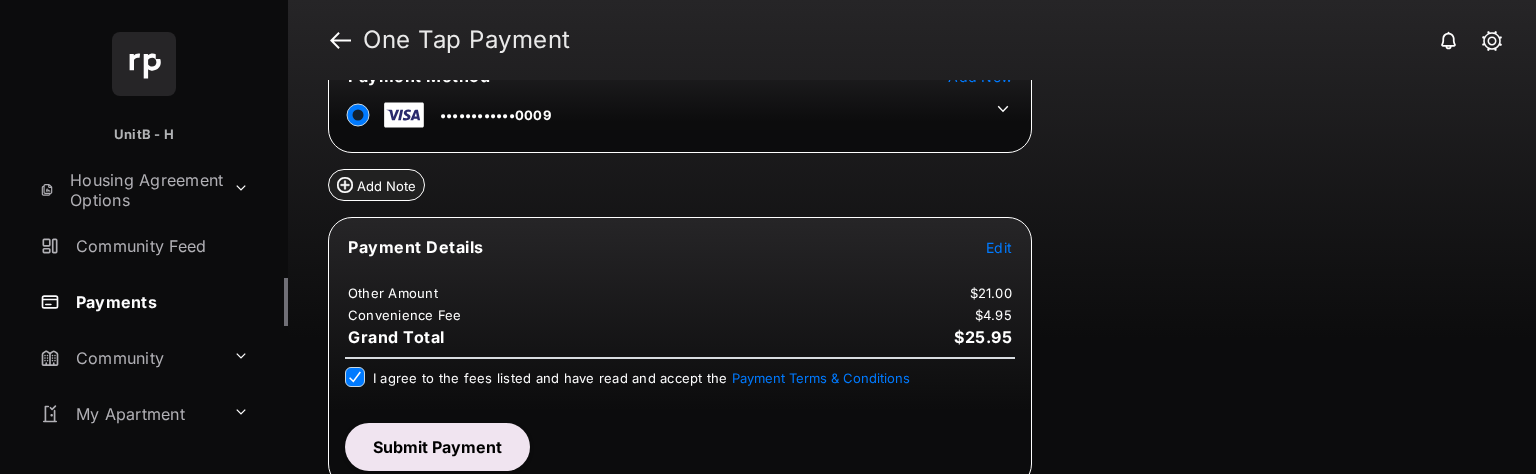 scroll, scrollTop: 117, scrollLeft: 0, axis: vertical 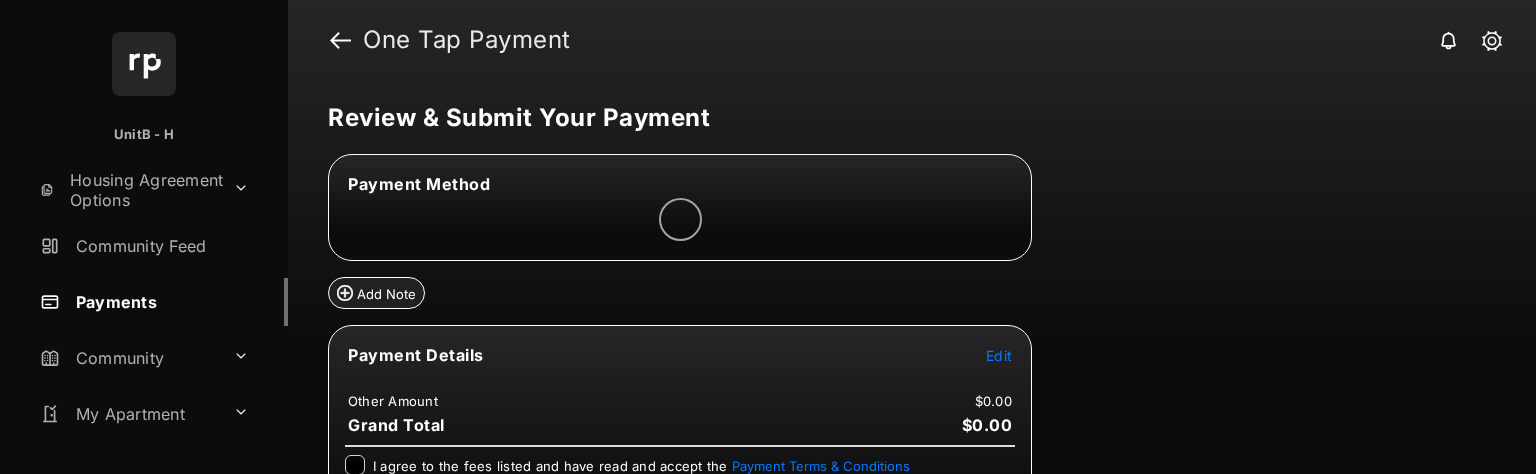 click on "Edit" at bounding box center [999, 355] 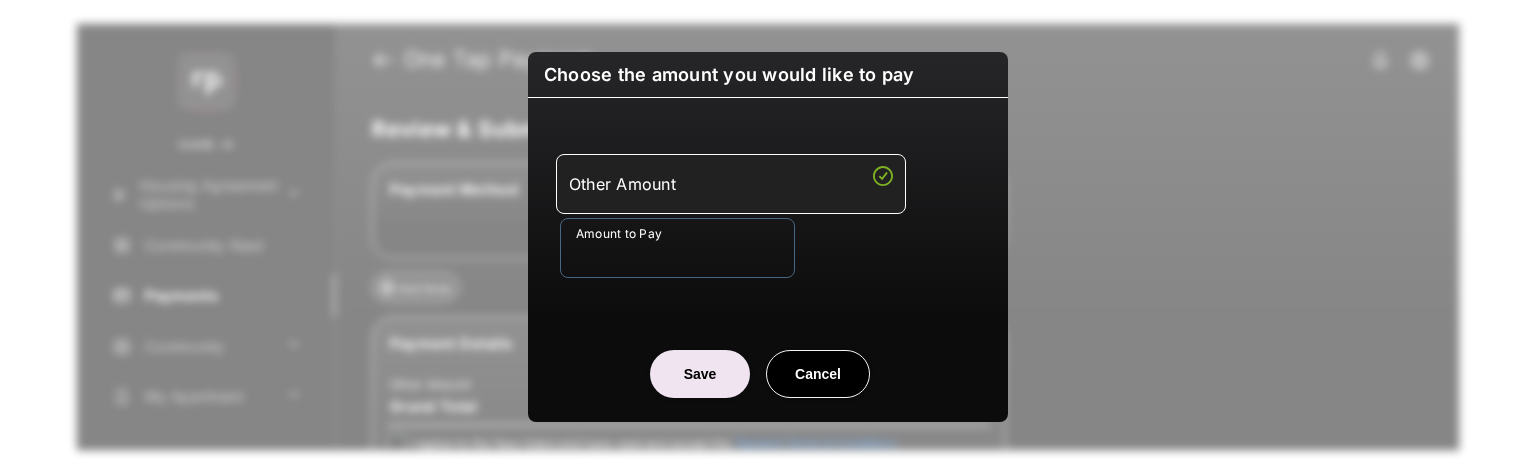 click on "Amount to Pay" at bounding box center (677, 248) 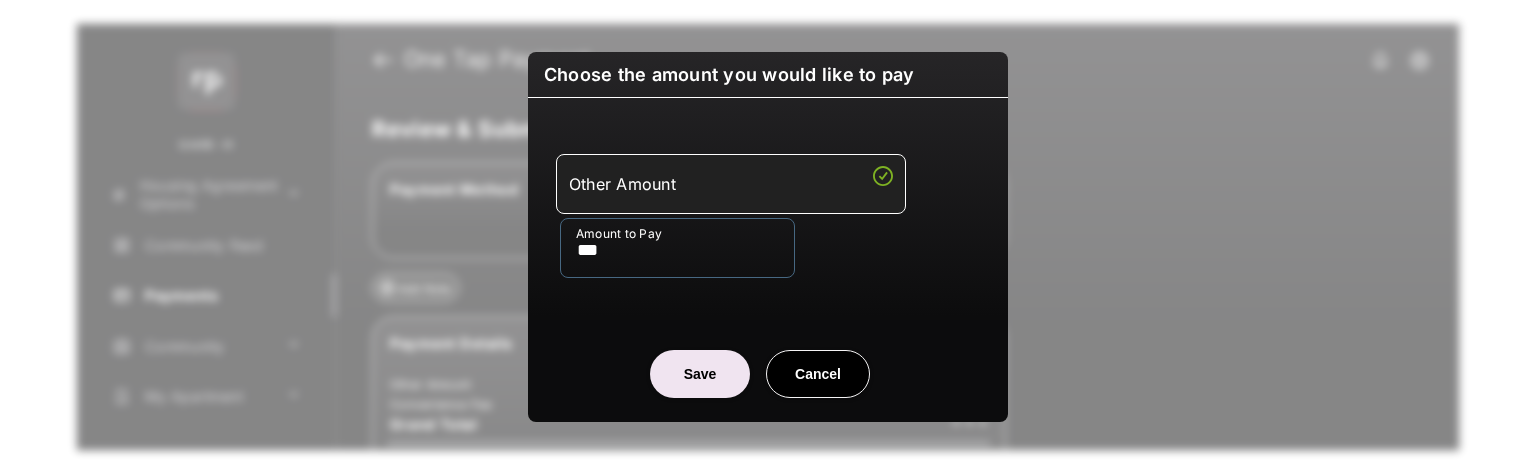 type on "***" 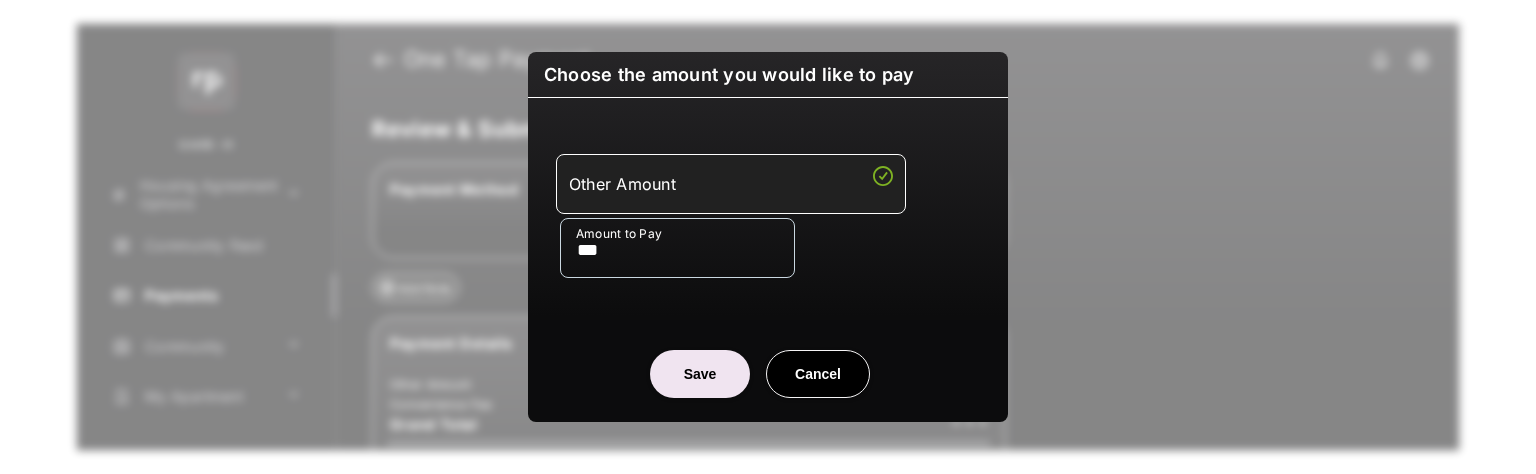 click on "Save Cancel" at bounding box center [768, 366] 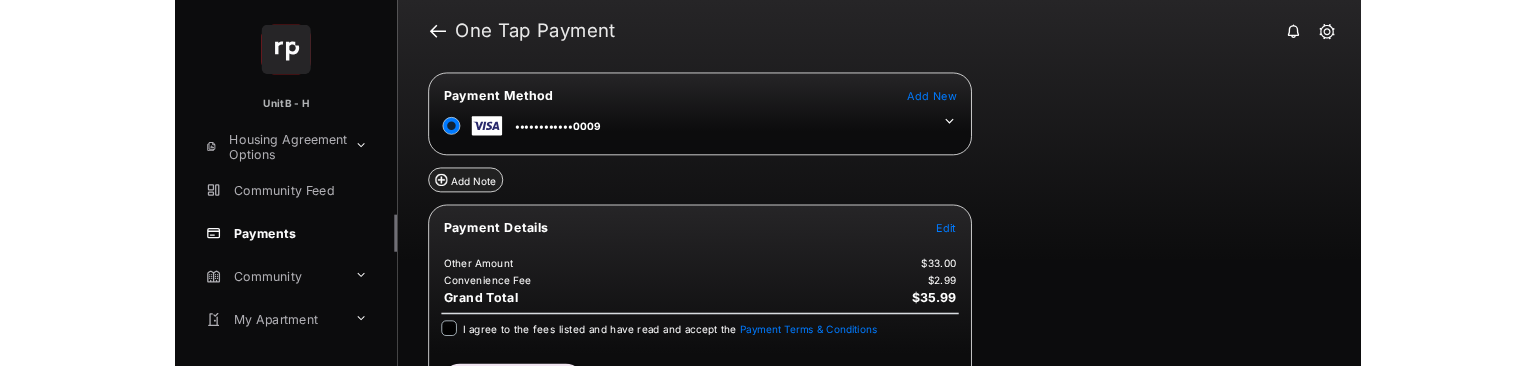 scroll, scrollTop: 117, scrollLeft: 0, axis: vertical 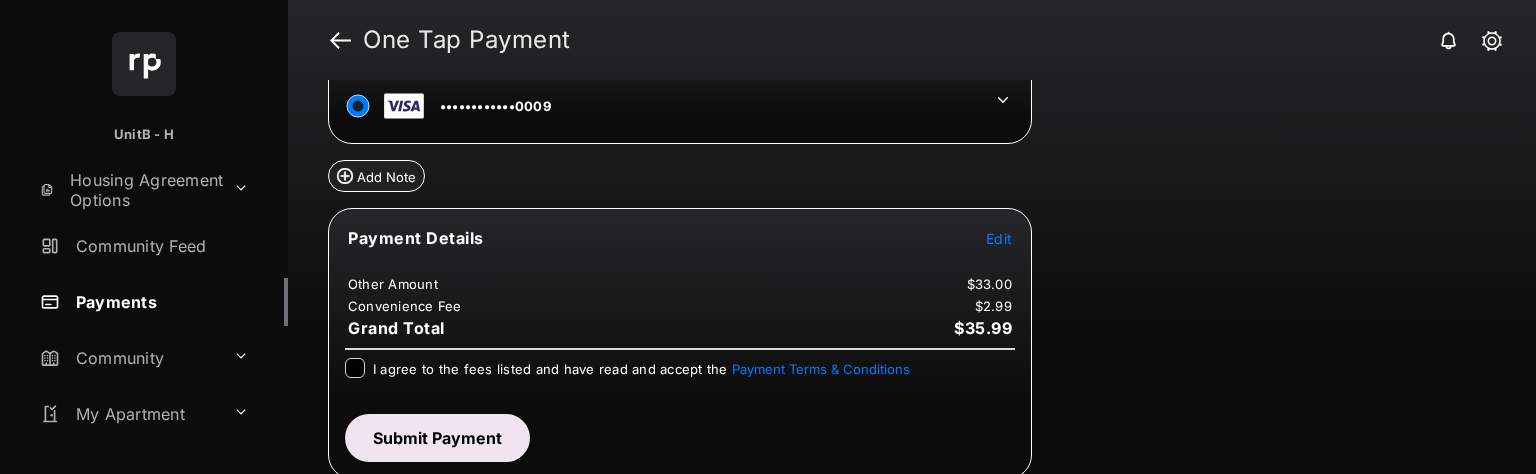 click on "I agree to the fees listed and have read and accept the   Payment Terms & Conditions" at bounding box center [641, 369] 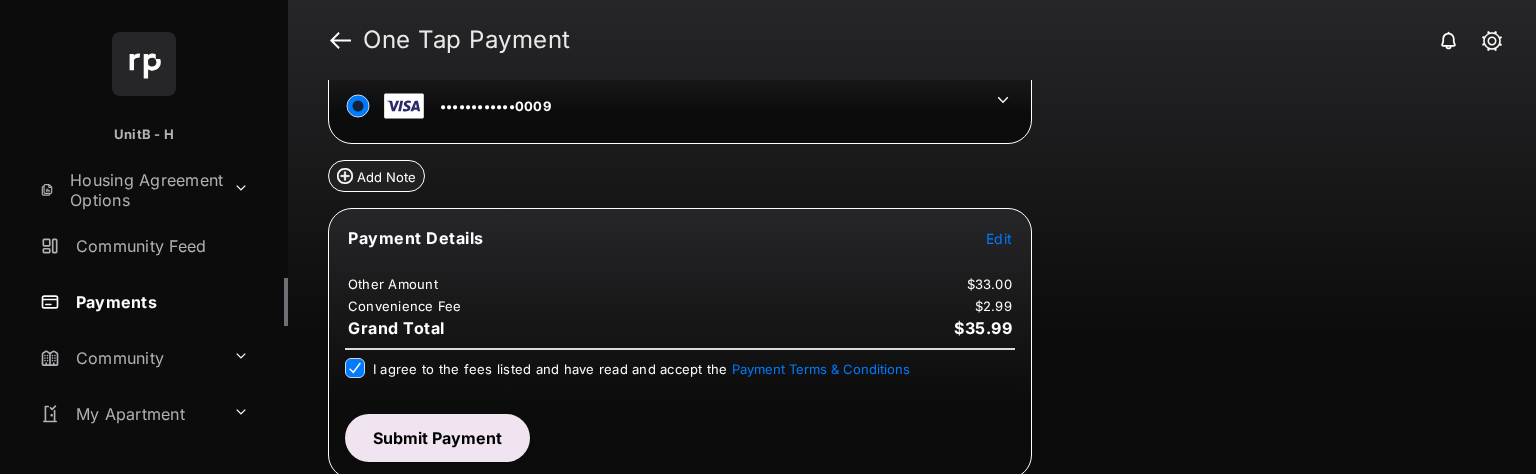 click on "Submit Payment" at bounding box center [437, 438] 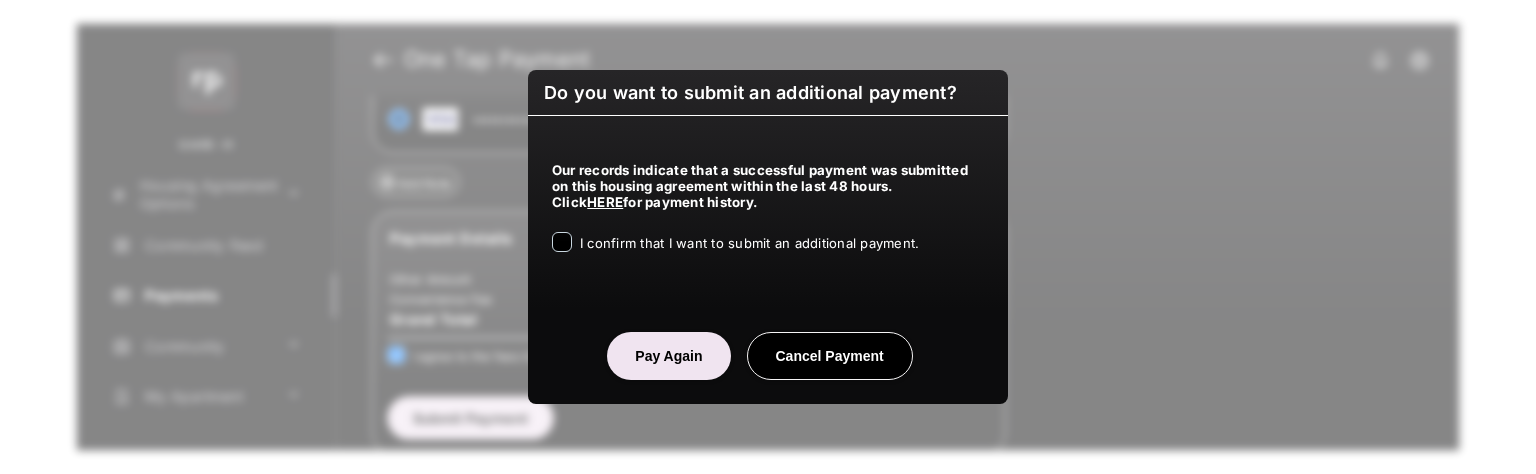 click on "I confirm that I want to submit an additional payment." at bounding box center (749, 243) 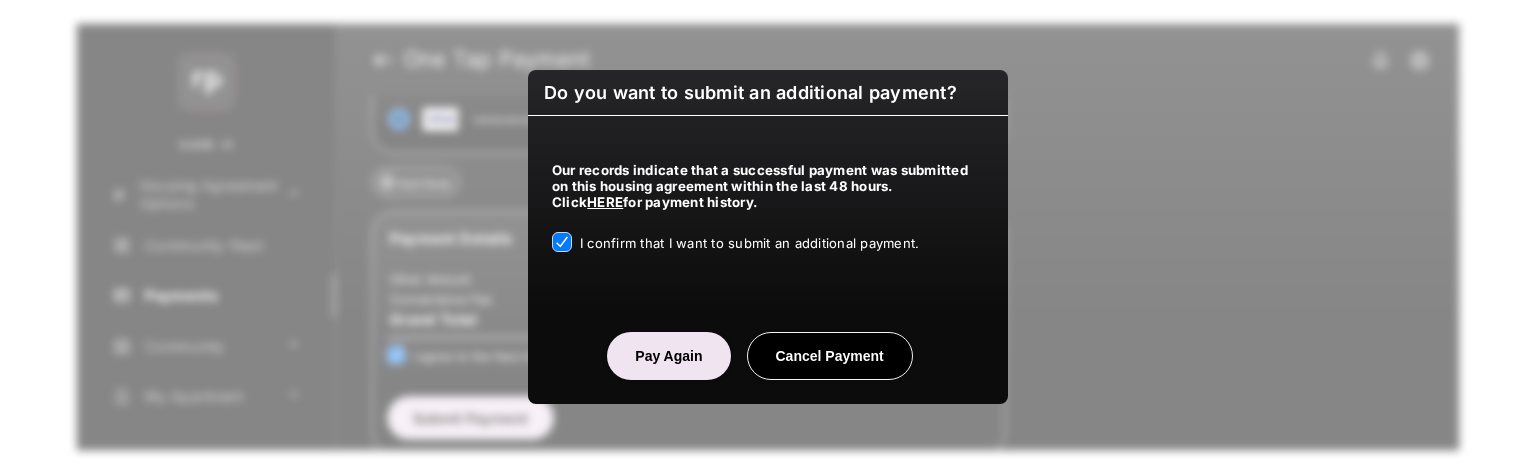 click on "Pay Again" at bounding box center (668, 356) 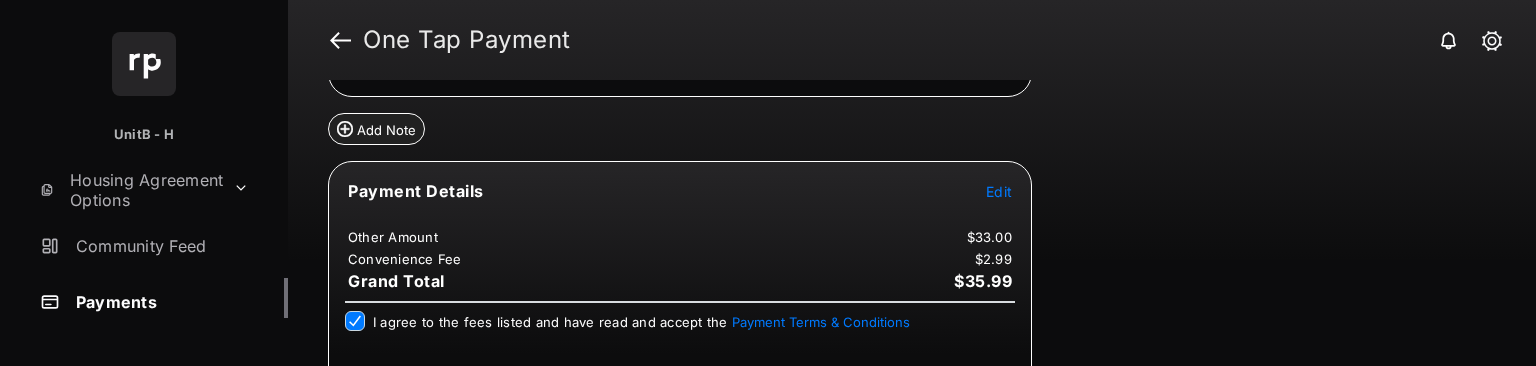 scroll, scrollTop: 200, scrollLeft: 0, axis: vertical 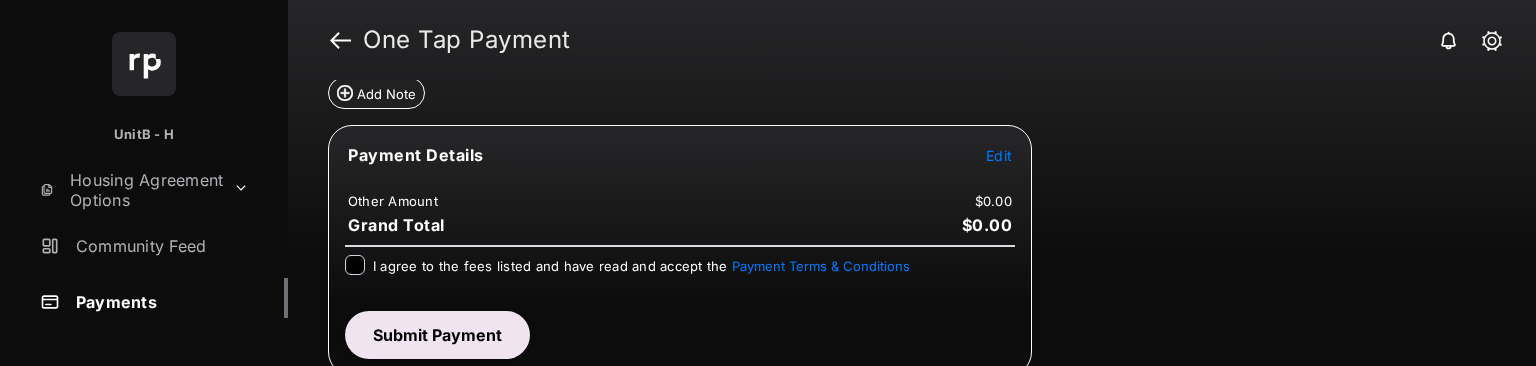 click on "Edit" at bounding box center [999, 155] 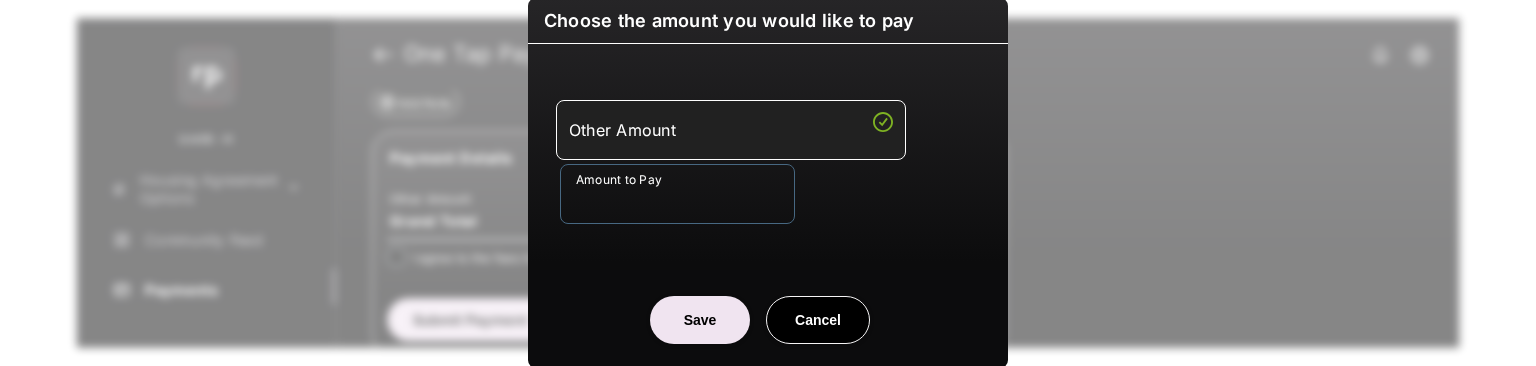 click on "Amount to Pay" at bounding box center [677, 194] 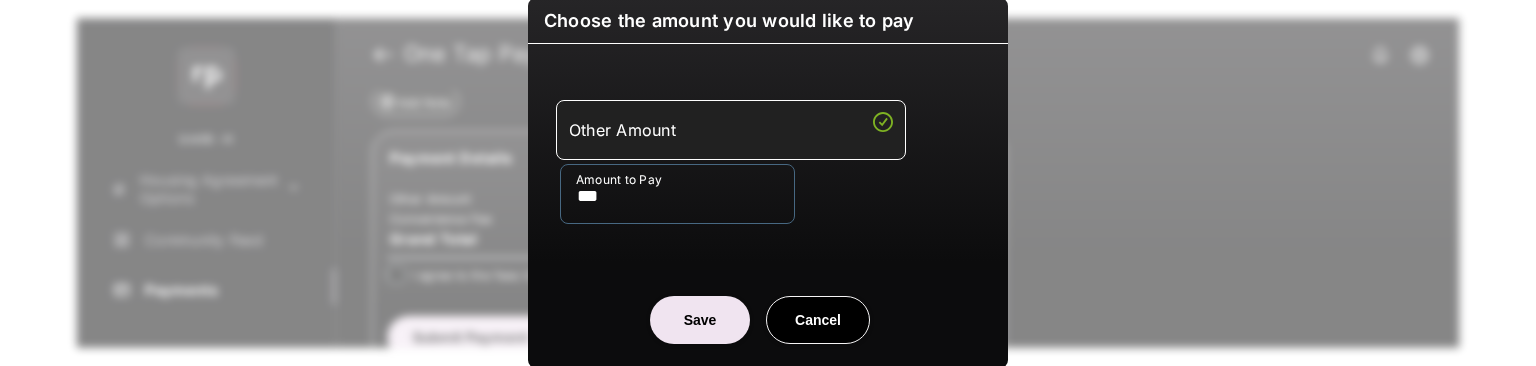 type on "***" 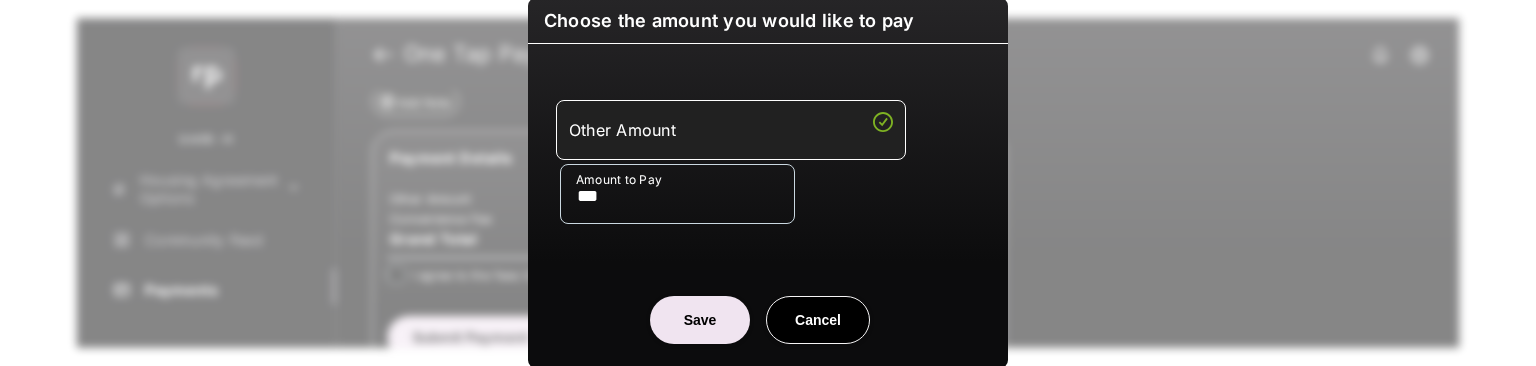 click on "Other Amount Amount to Pay ***" at bounding box center (768, 162) 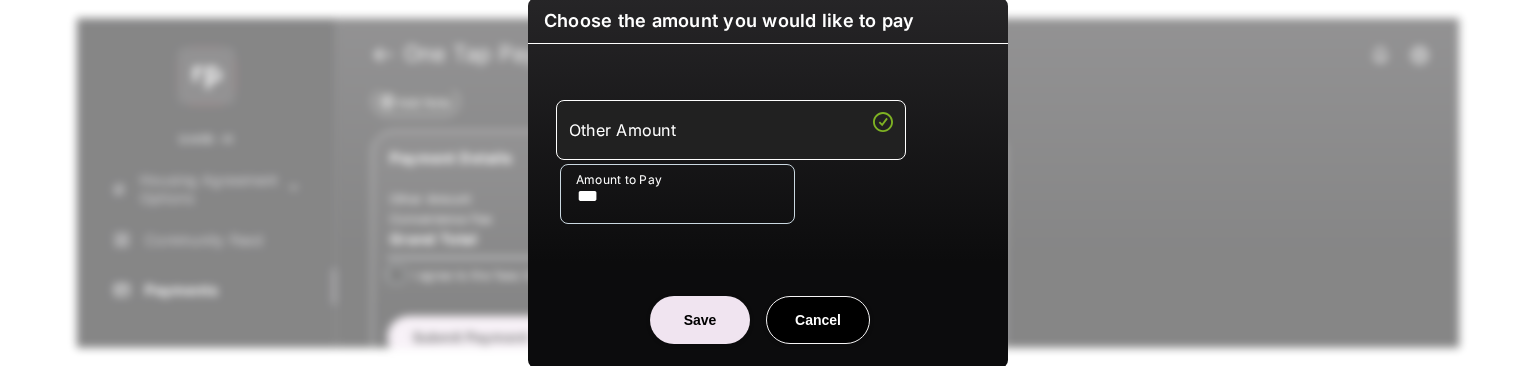 click on "Save" at bounding box center (700, 320) 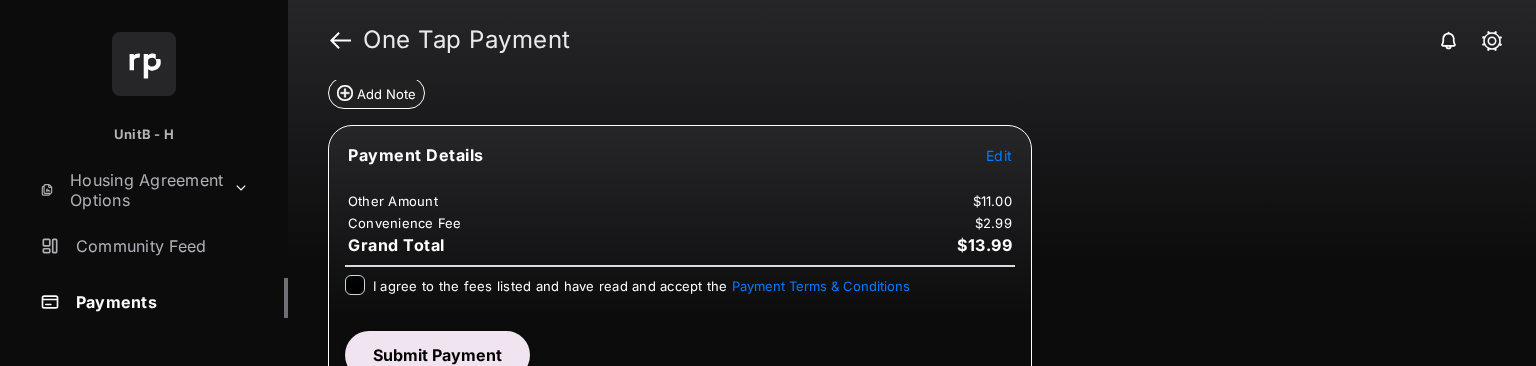 scroll, scrollTop: 200, scrollLeft: 0, axis: vertical 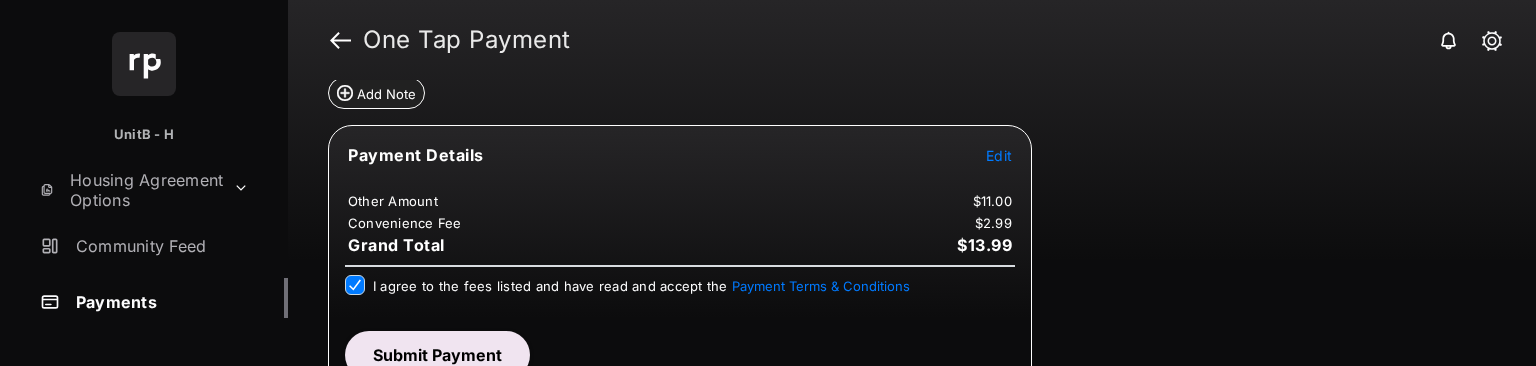 click on "Submit Payment" at bounding box center (437, 355) 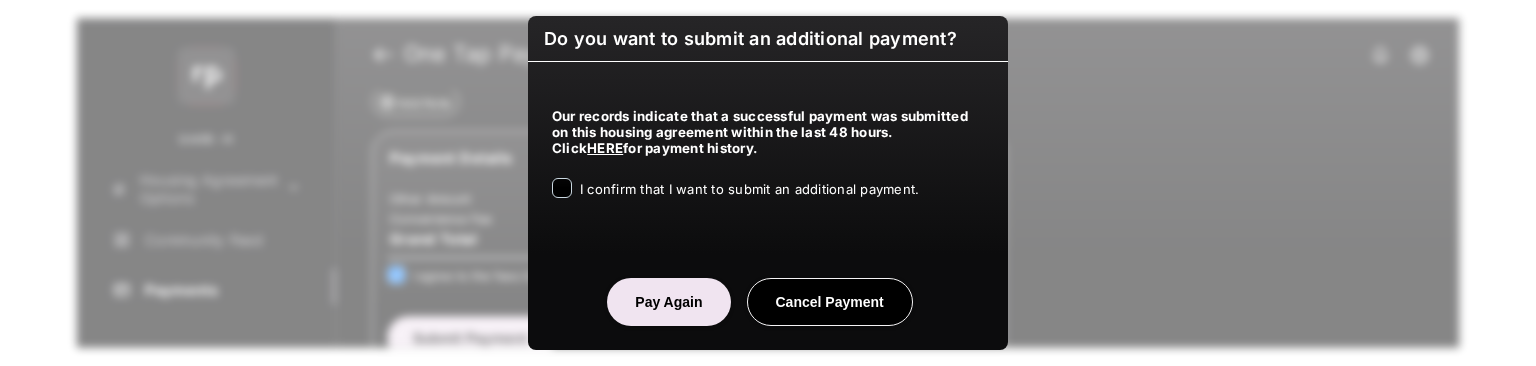 click on "I confirm that I want to submit an additional payment." at bounding box center [749, 189] 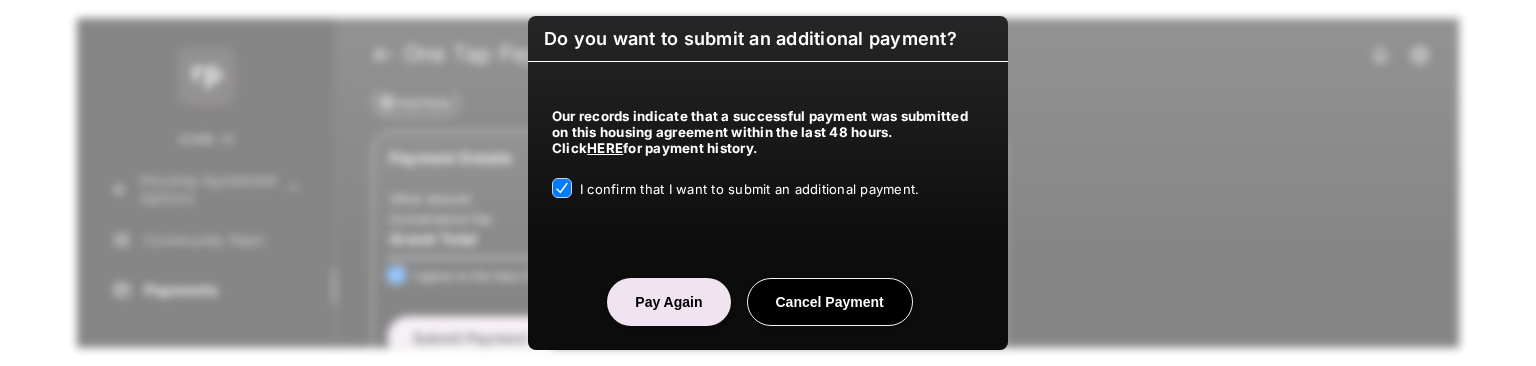 click on "Pay Again" at bounding box center [668, 302] 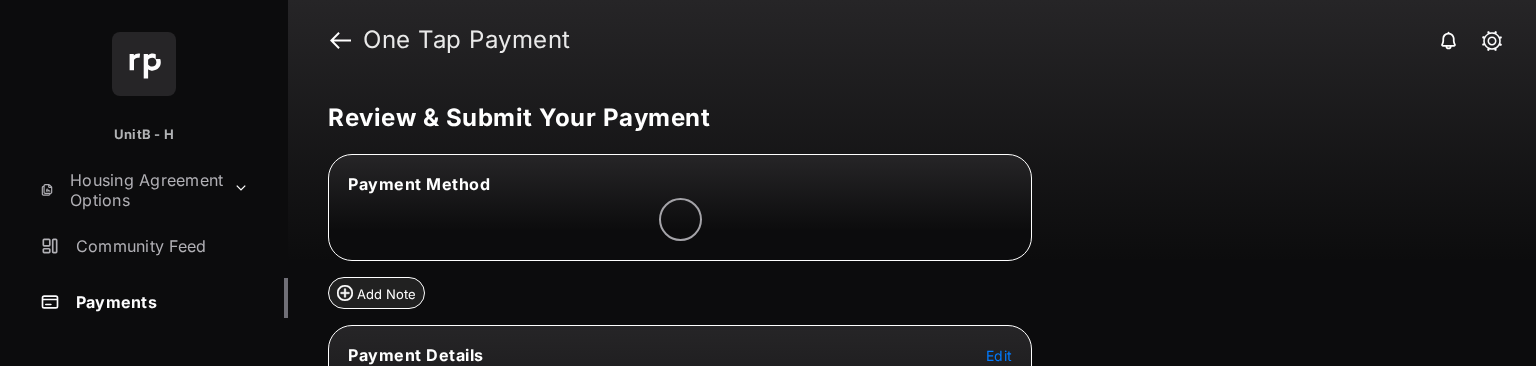 scroll, scrollTop: 0, scrollLeft: 0, axis: both 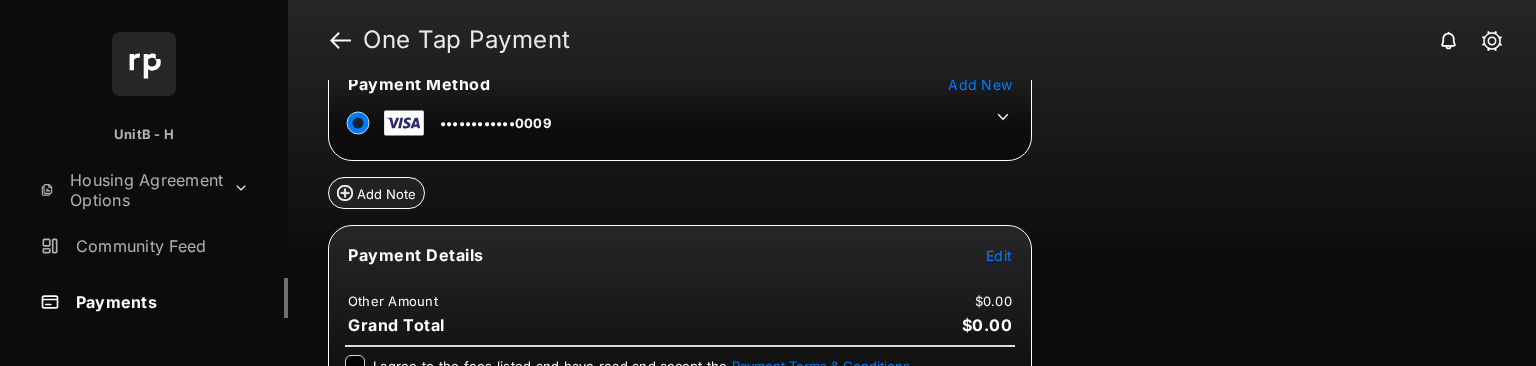 click on "Edit" at bounding box center [999, 255] 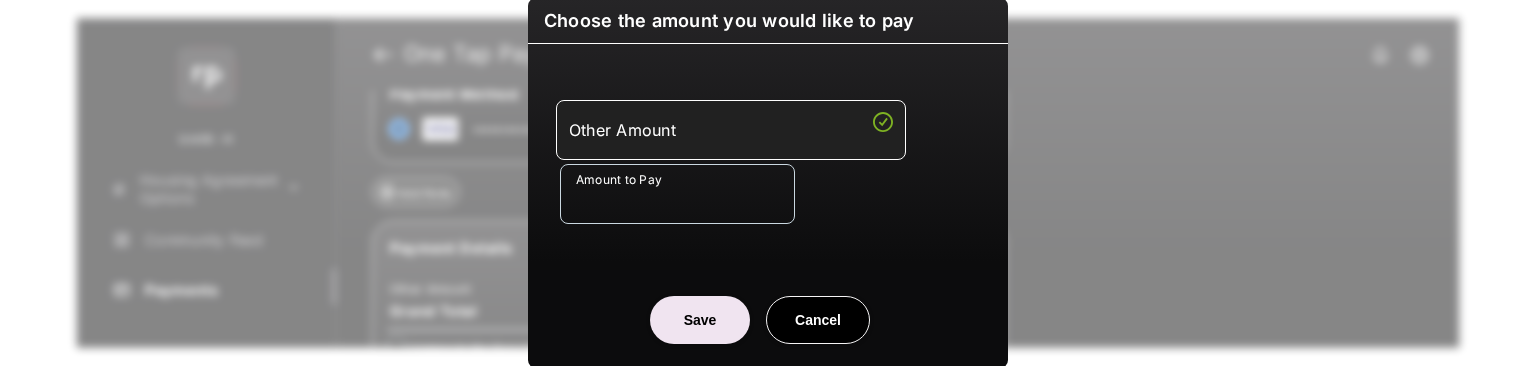 click on "Amount to Pay" at bounding box center [677, 194] 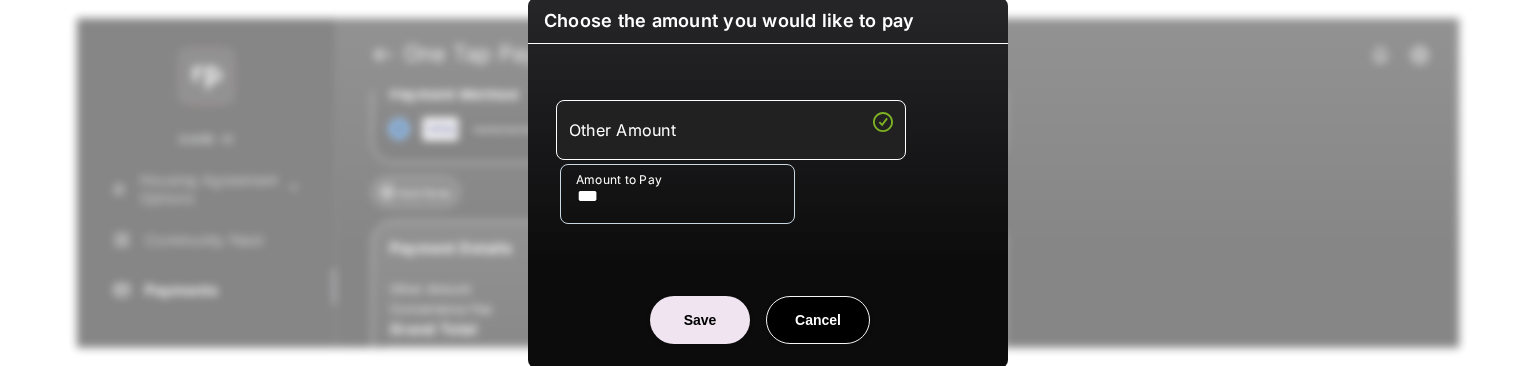type on "***" 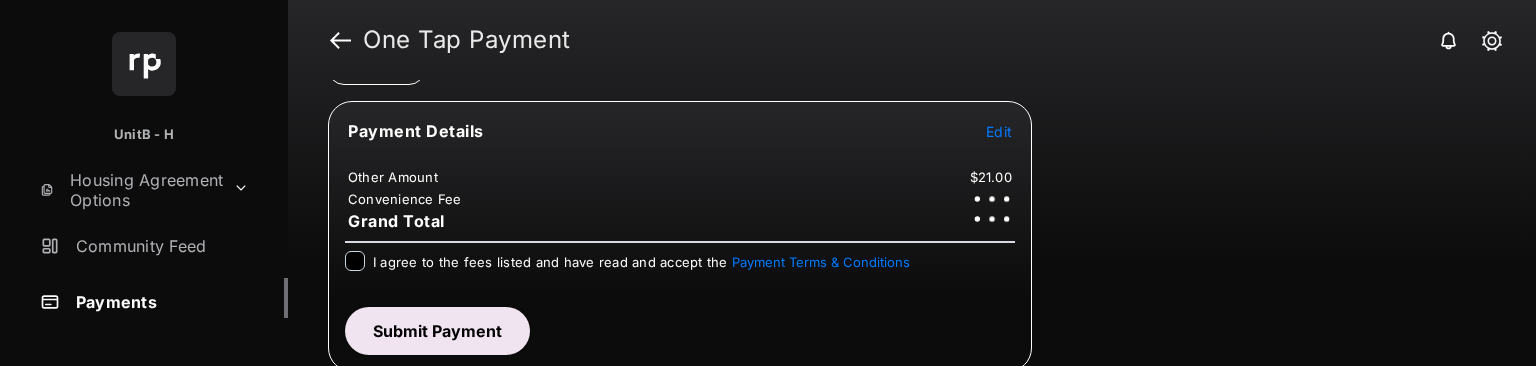 scroll, scrollTop: 225, scrollLeft: 0, axis: vertical 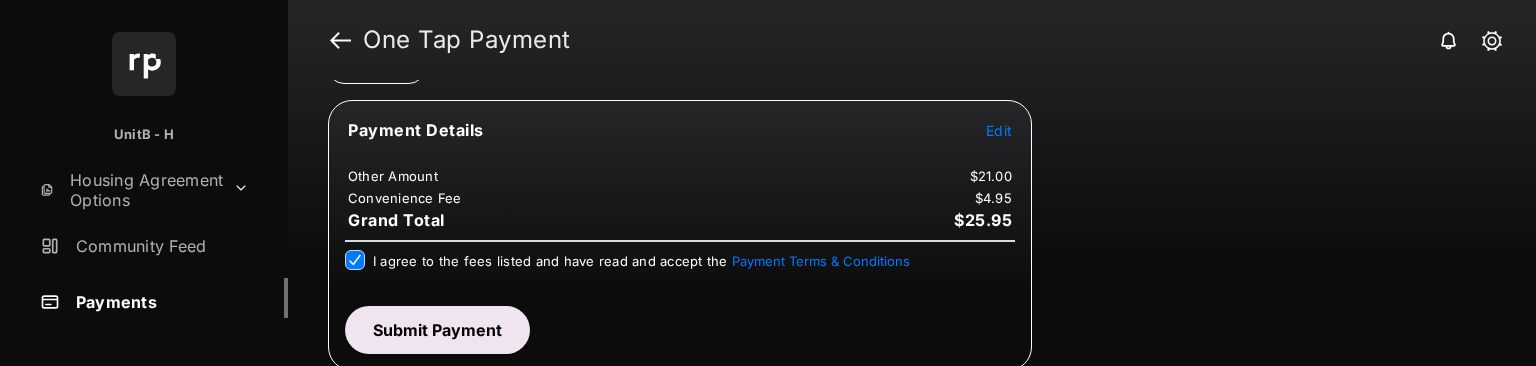 click on "Submit Payment" at bounding box center [437, 330] 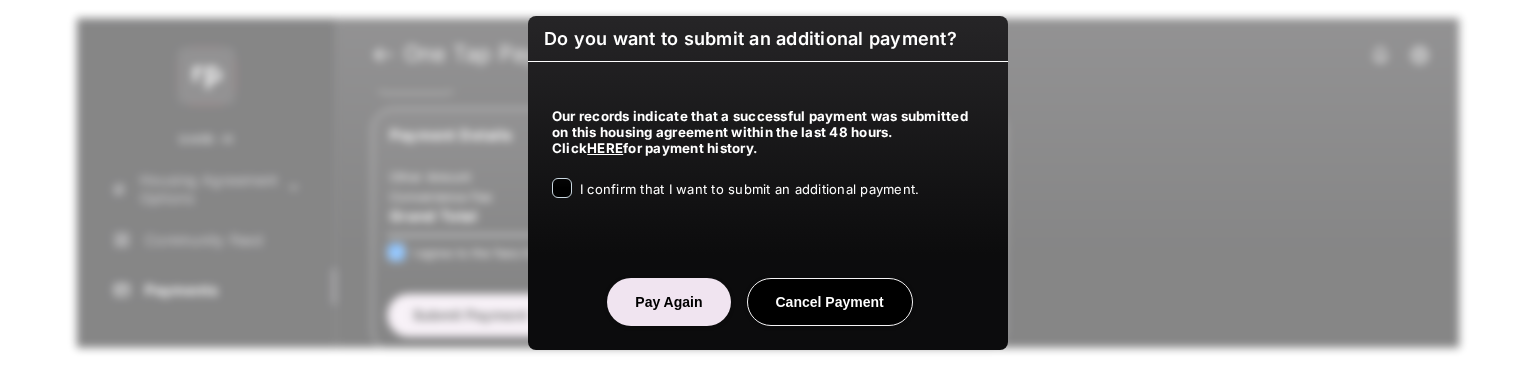 click on "I confirm that I want to submit an additional payment." at bounding box center (749, 189) 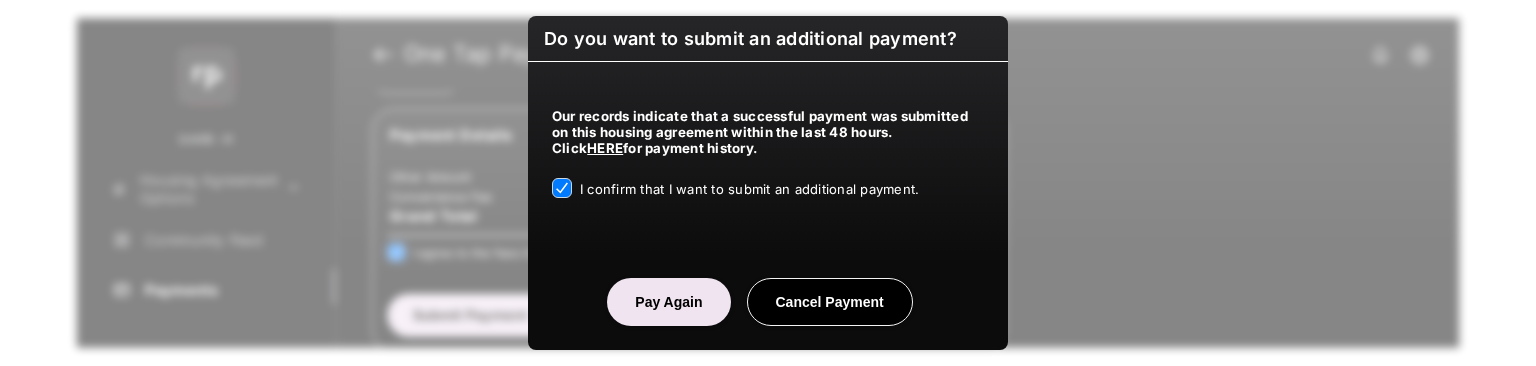 drag, startPoint x: 713, startPoint y: 293, endPoint x: 700, endPoint y: 286, distance: 14.764823 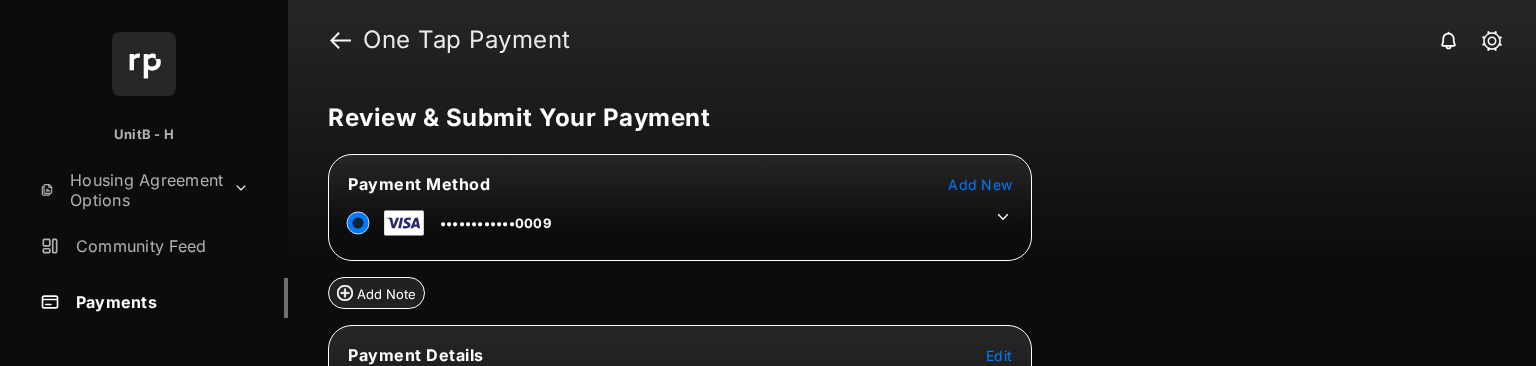 scroll, scrollTop: 0, scrollLeft: 0, axis: both 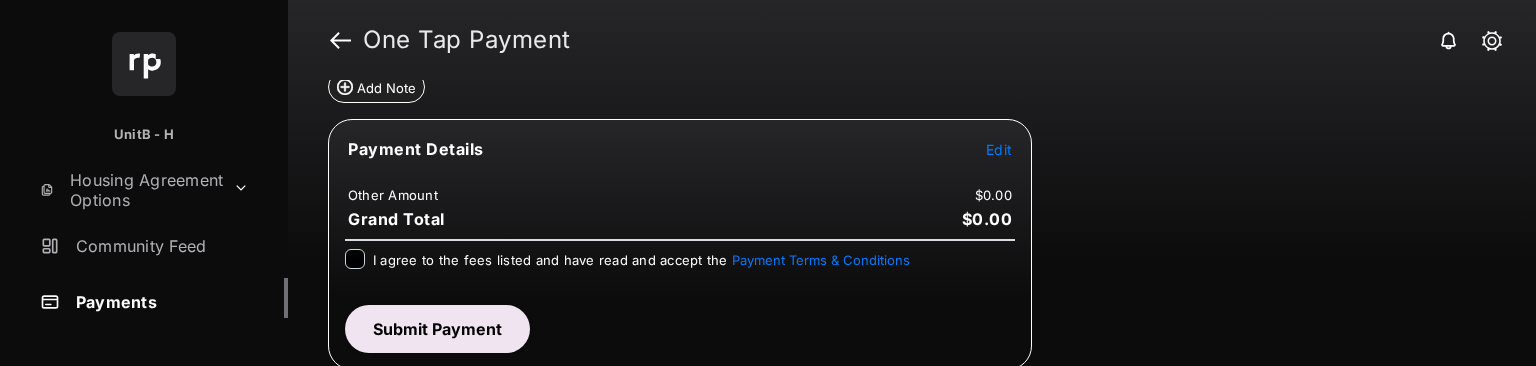 click on "Payment Details Edit" at bounding box center (680, 161) 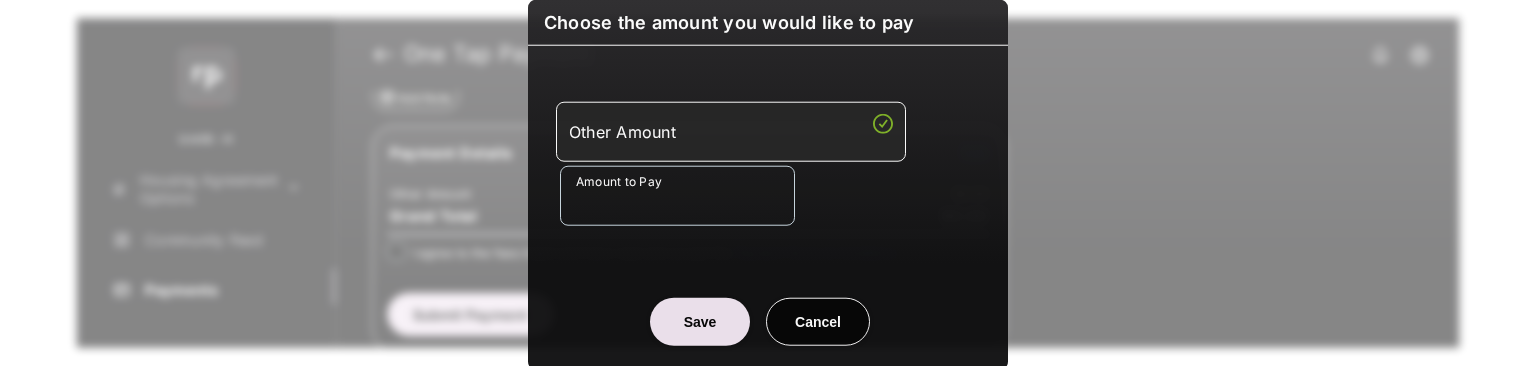 drag, startPoint x: 765, startPoint y: 163, endPoint x: 696, endPoint y: 189, distance: 73.736015 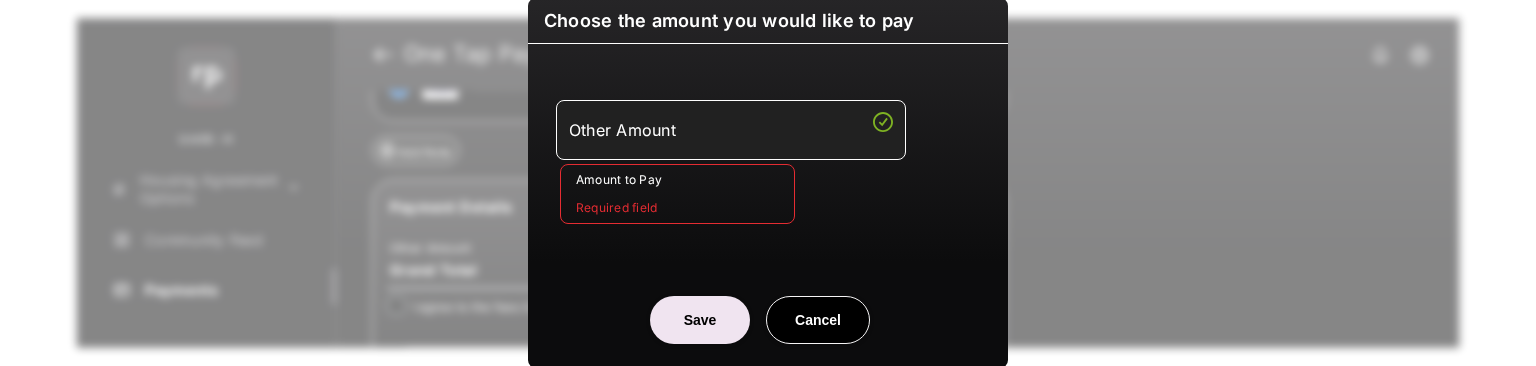 scroll, scrollTop: 0, scrollLeft: 0, axis: both 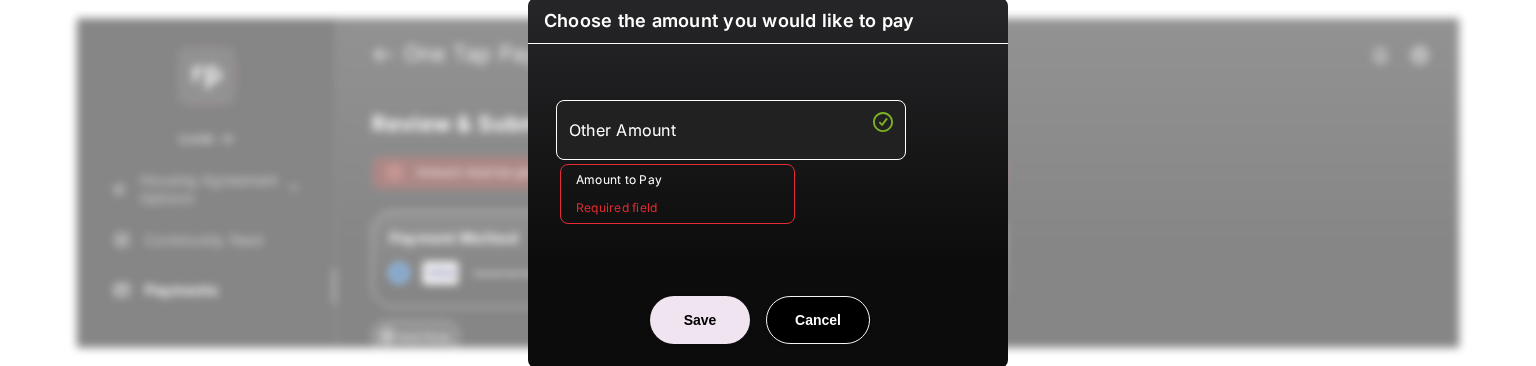 click on "Amount to Pay" at bounding box center (677, 194) 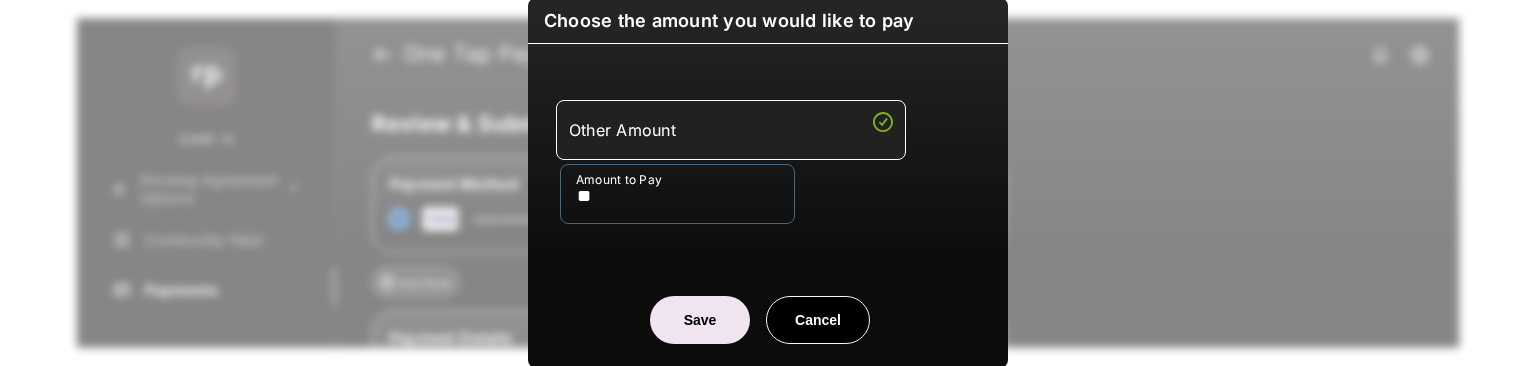 type on "**" 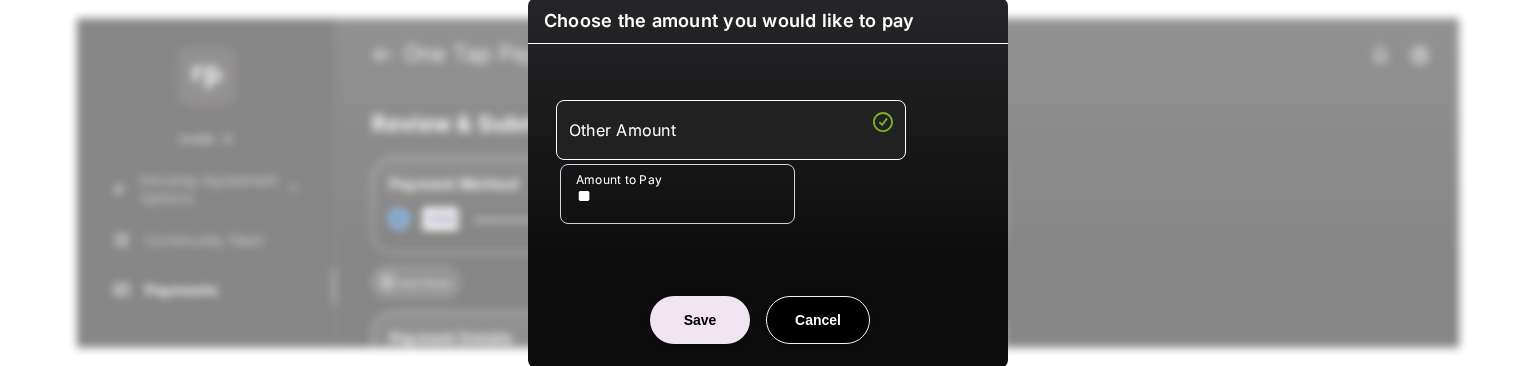 click on "Other Amount Amount to Pay **" at bounding box center (768, 162) 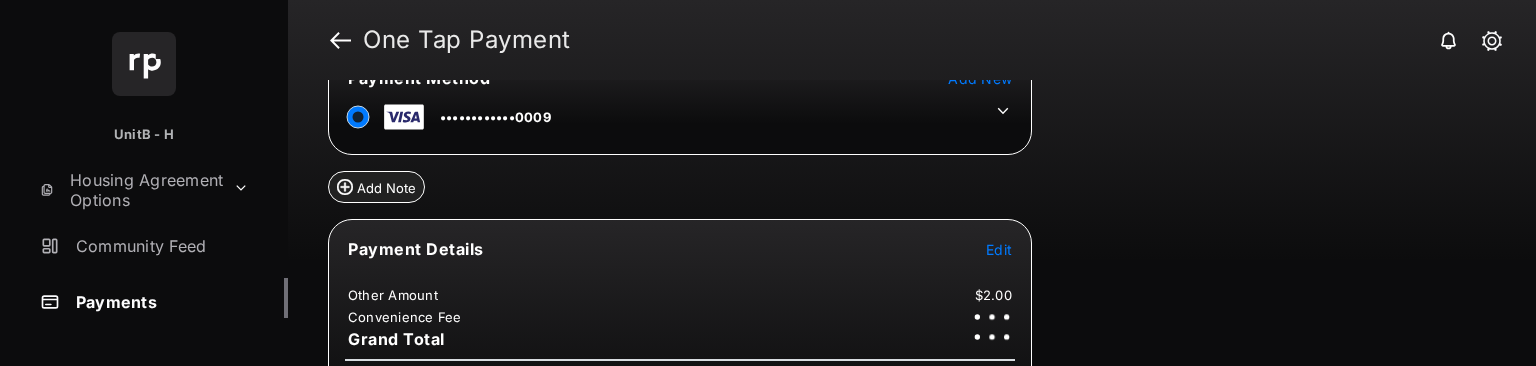 scroll, scrollTop: 225, scrollLeft: 0, axis: vertical 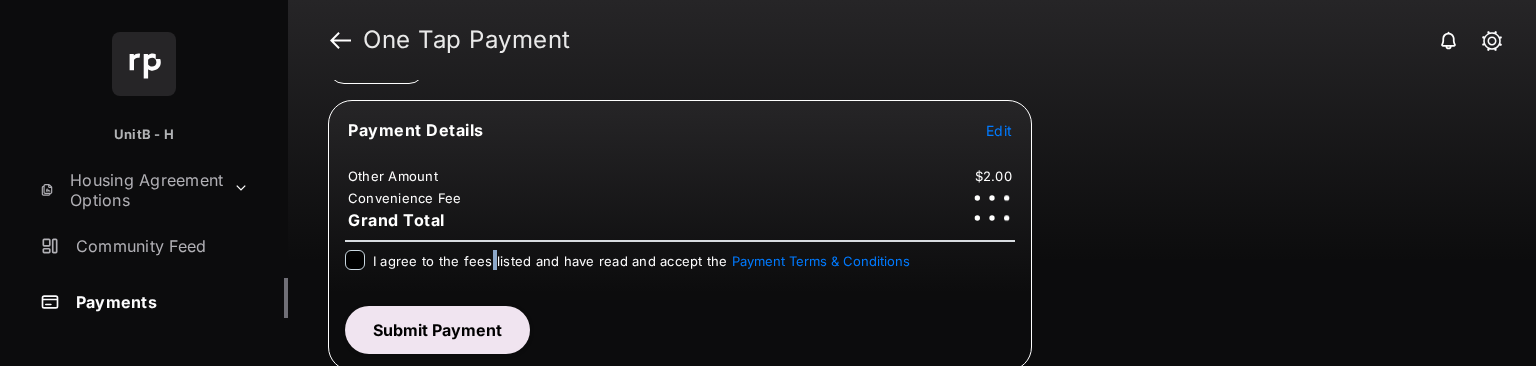 click on "I agree to the fees listed and have read and accept the   Payment Terms & Conditions" at bounding box center [641, 262] 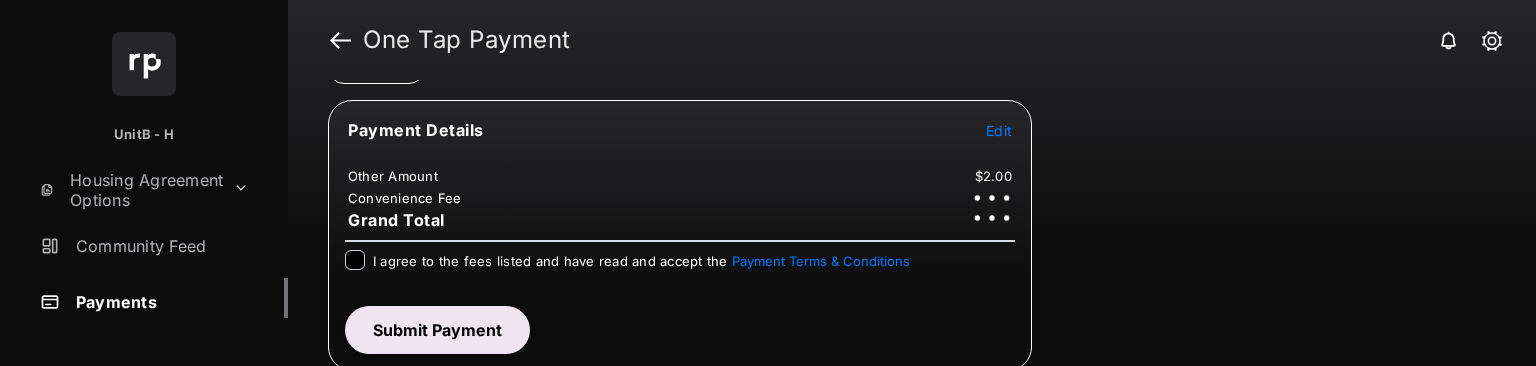 click on "I agree to the fees listed and have read and accept the   Payment Terms & Conditions" at bounding box center [641, 261] 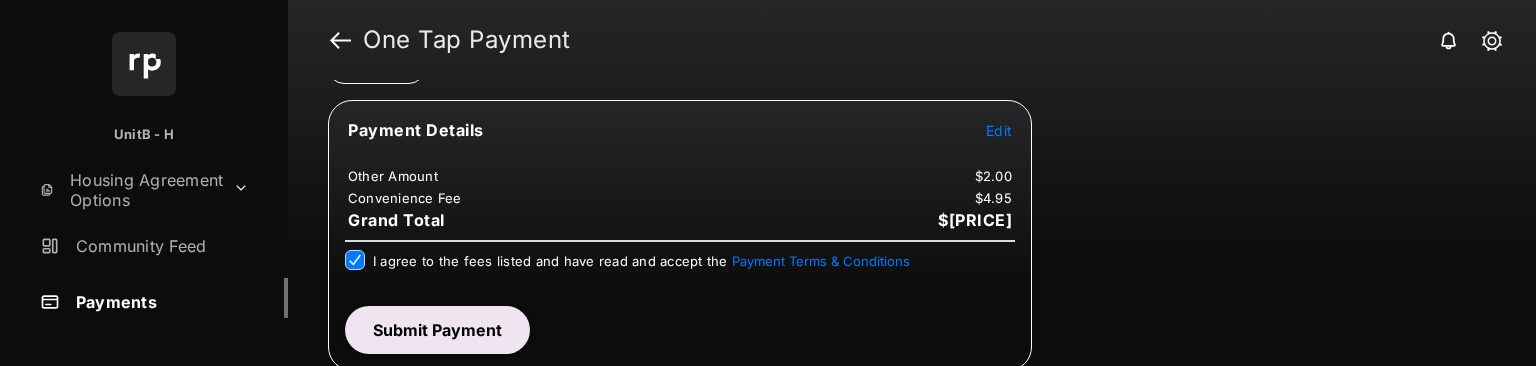 click on "Submit Payment" at bounding box center [437, 330] 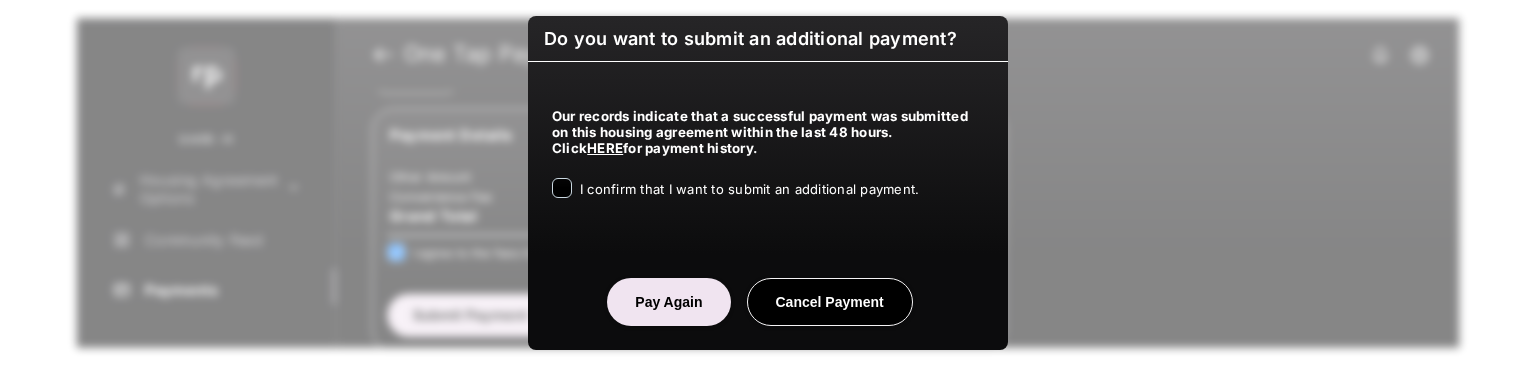 click on "I confirm that I want to submit an additional payment." at bounding box center (749, 189) 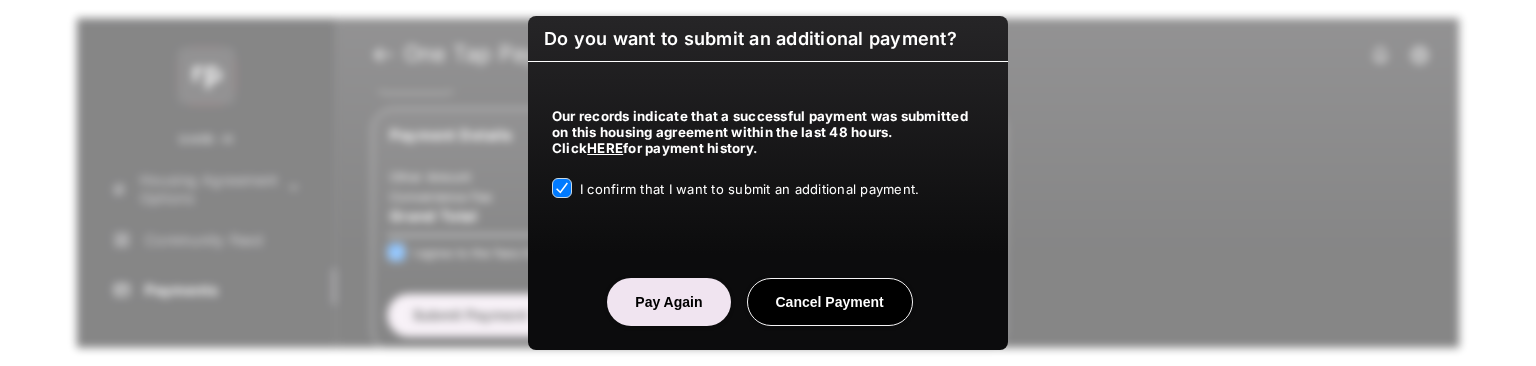 click on "Pay Again" at bounding box center [668, 302] 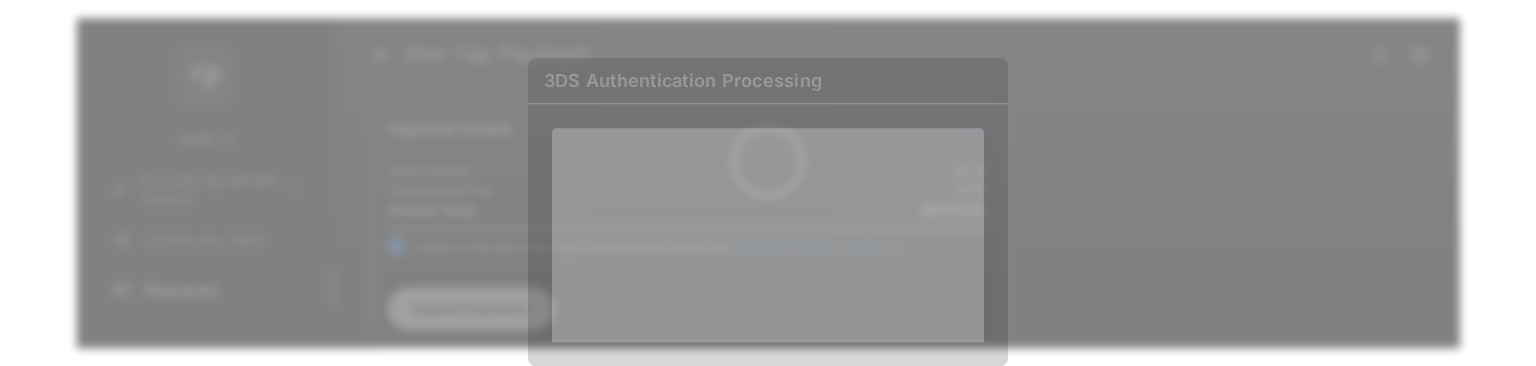 scroll, scrollTop: 225, scrollLeft: 0, axis: vertical 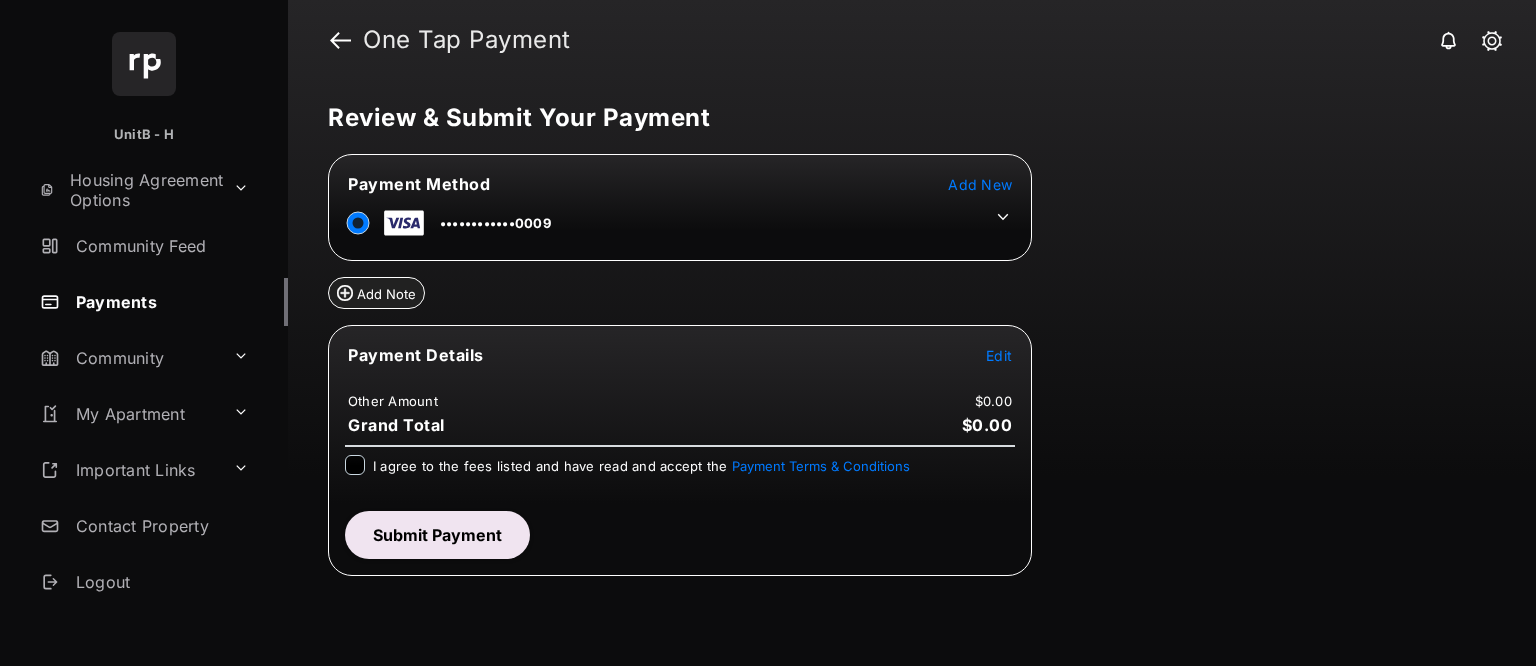 click on "Edit" at bounding box center [999, 355] 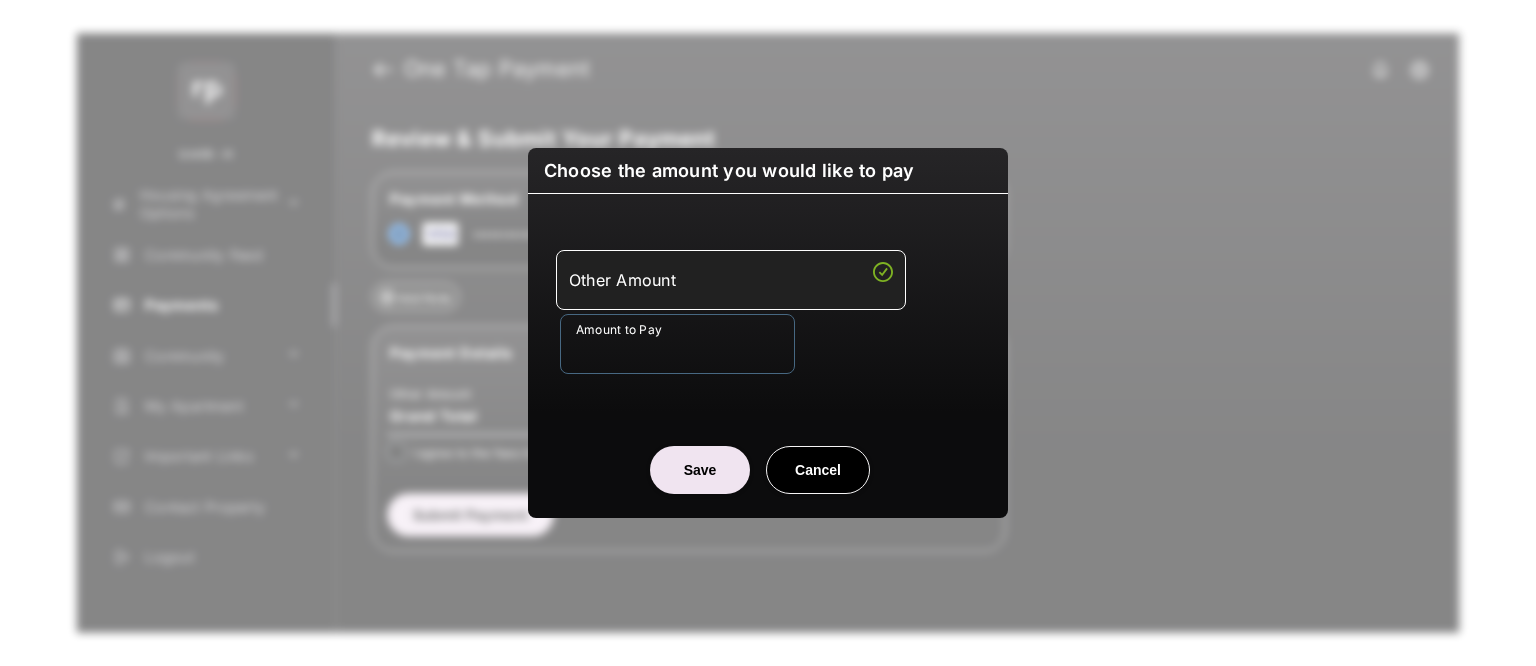 click on "Amount to Pay" at bounding box center [677, 344] 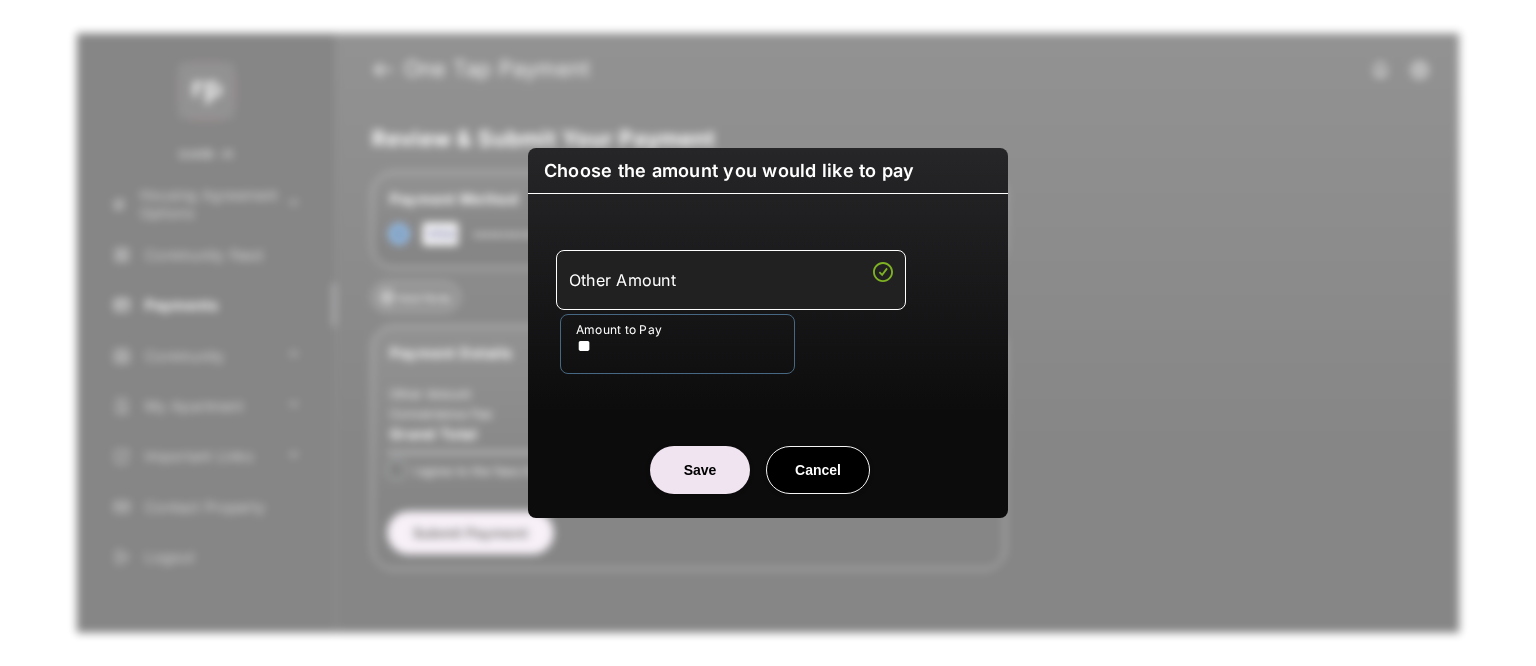 type on "**" 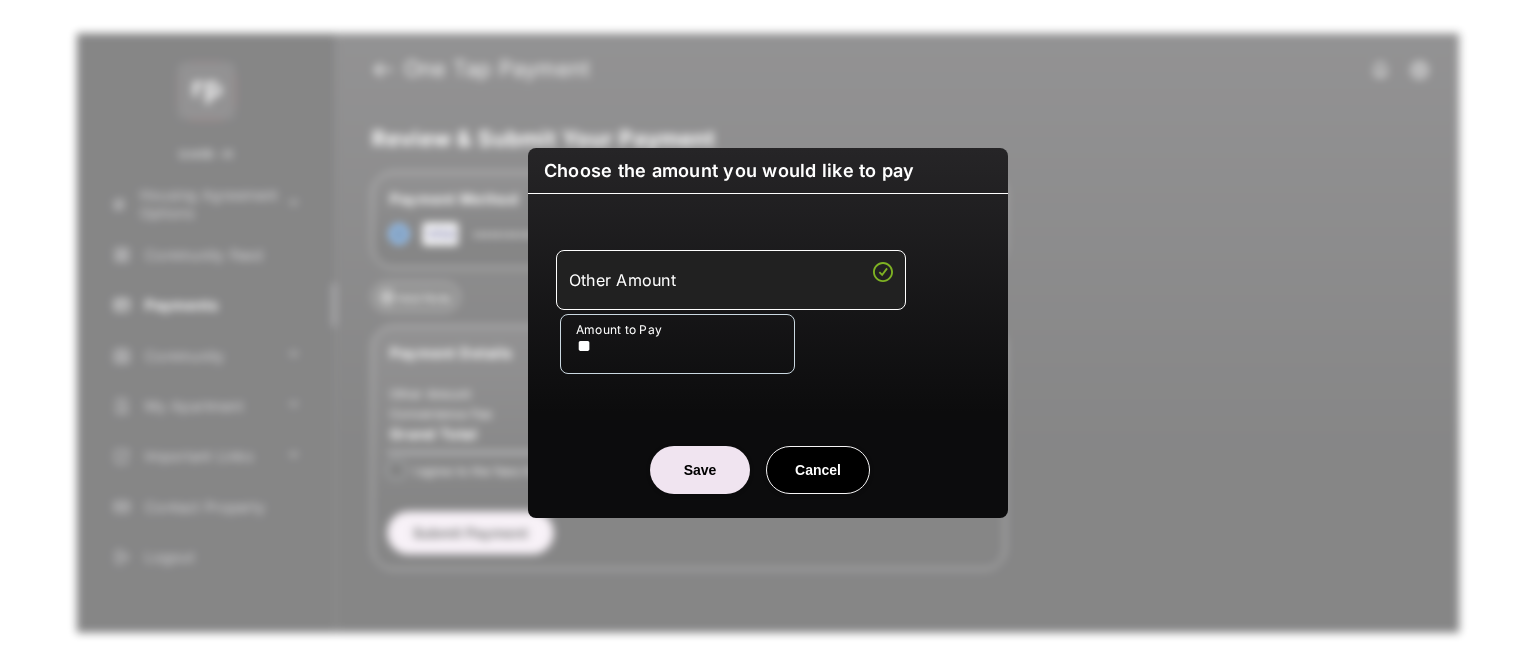 click on "Save Cancel" at bounding box center (768, 450) 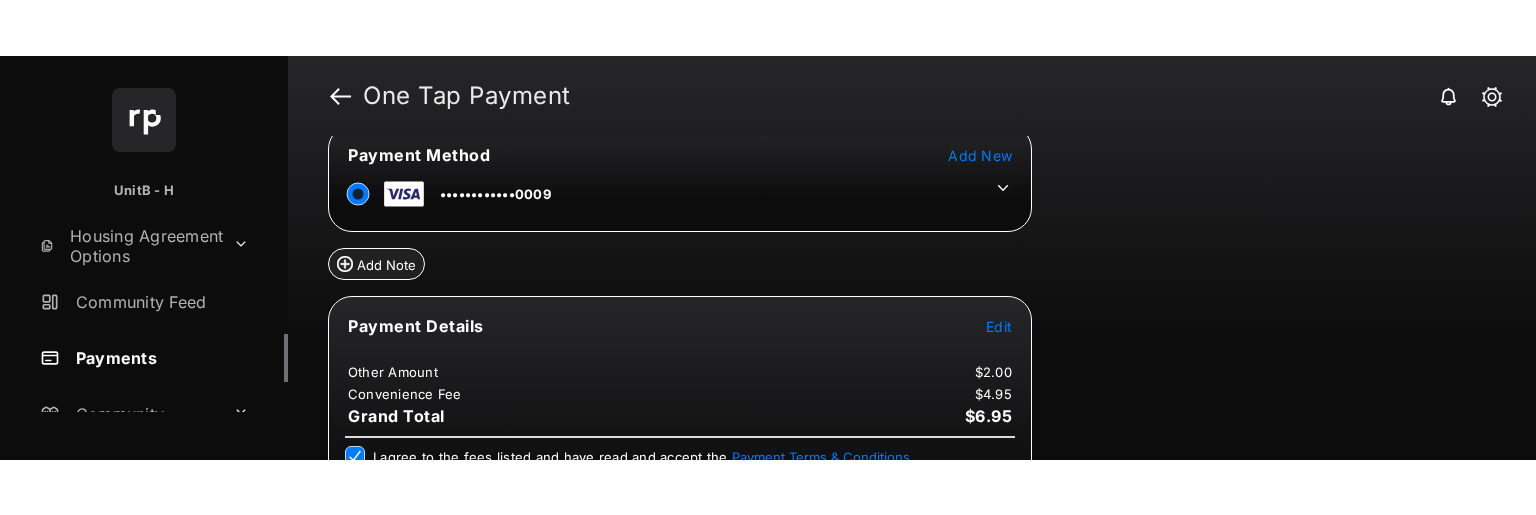 scroll, scrollTop: 188, scrollLeft: 0, axis: vertical 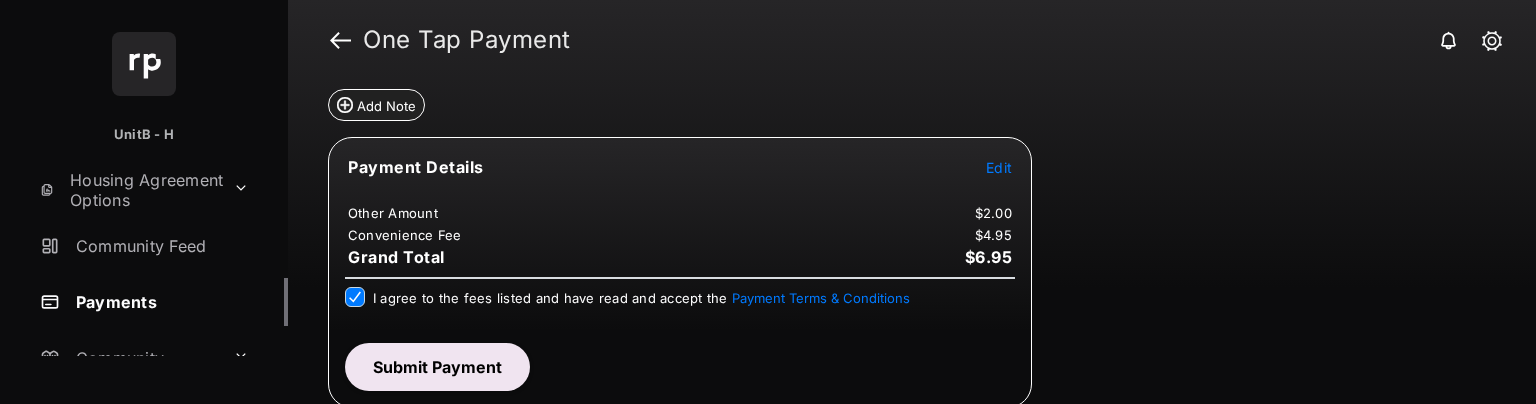 click on "Submit Payment" at bounding box center (437, 367) 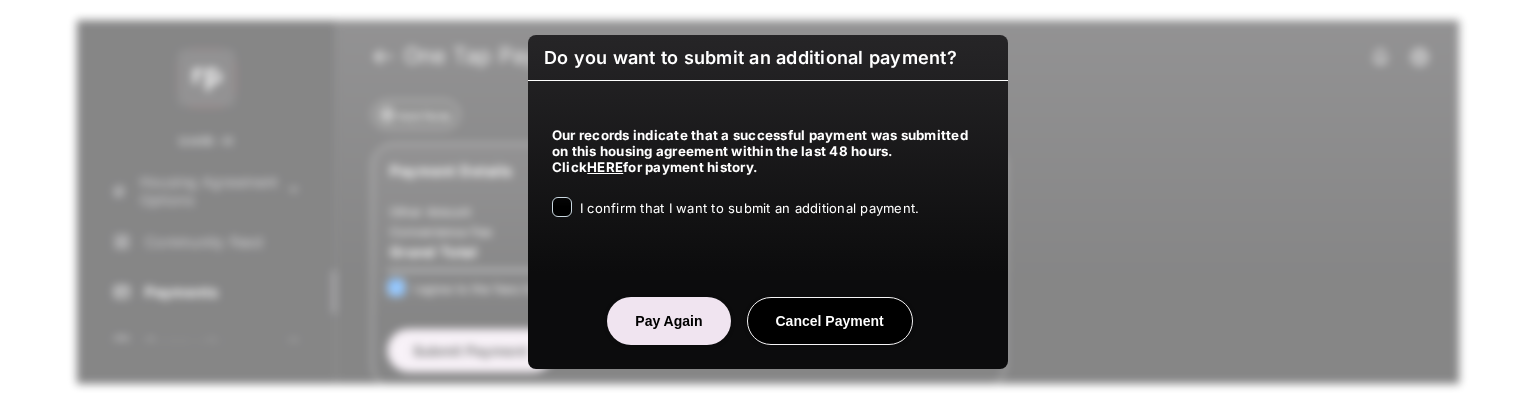 click on "I confirm that I want to submit an additional payment." at bounding box center [749, 208] 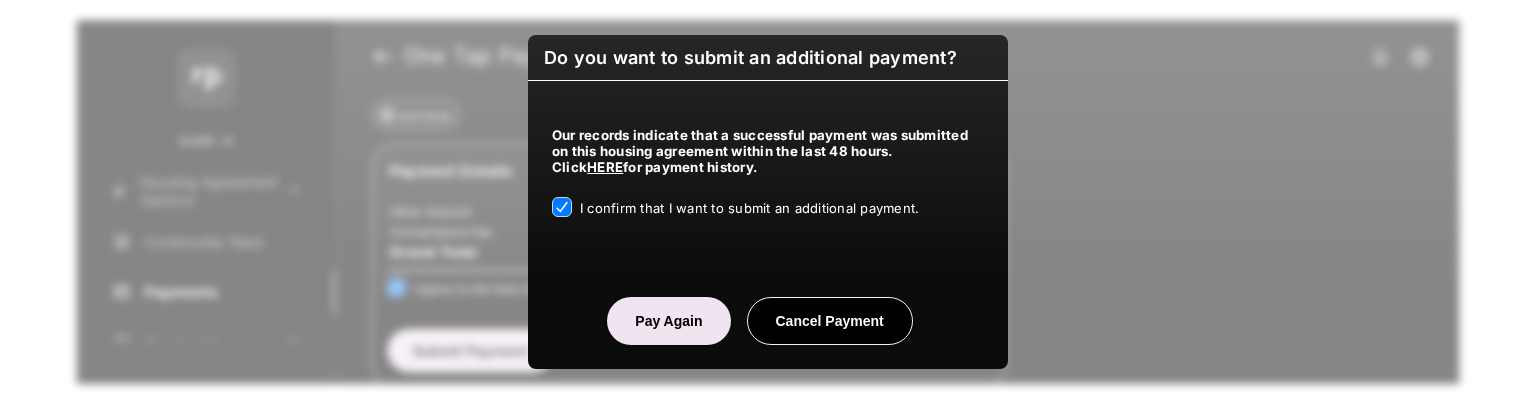 click on "Pay Again Cancel Payment" at bounding box center [768, 313] 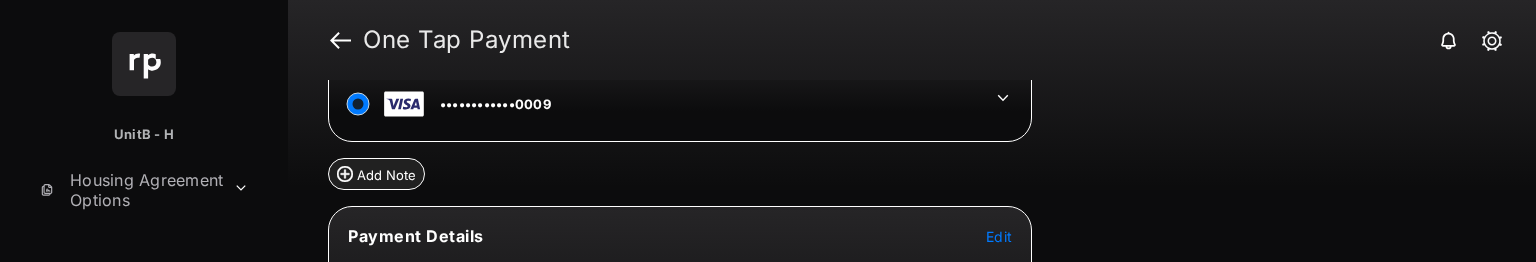 scroll, scrollTop: 230, scrollLeft: 0, axis: vertical 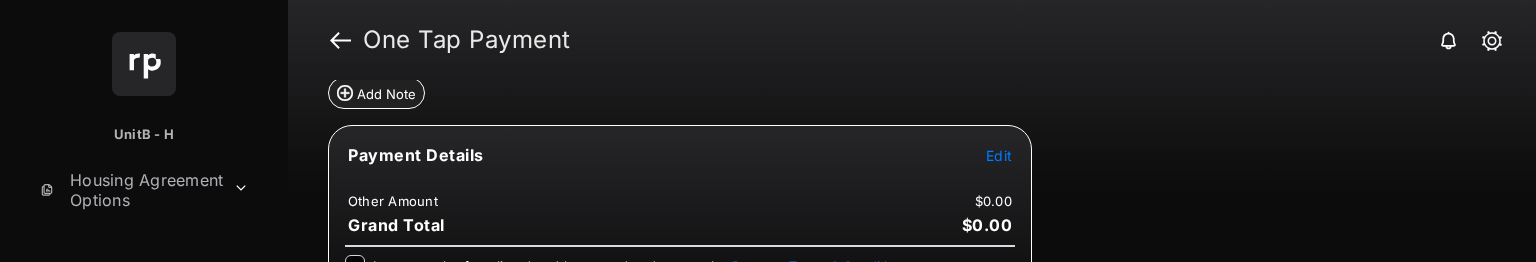 click on "Payment Details Edit" at bounding box center (680, 167) 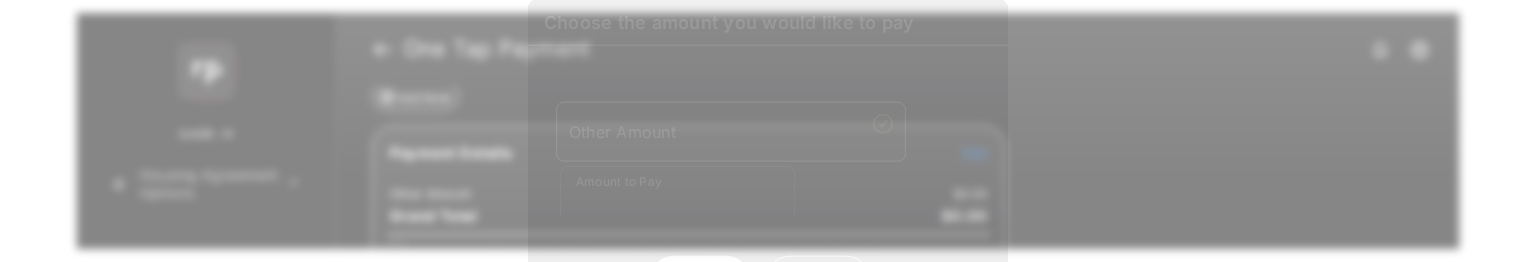 scroll, scrollTop: 9, scrollLeft: 0, axis: vertical 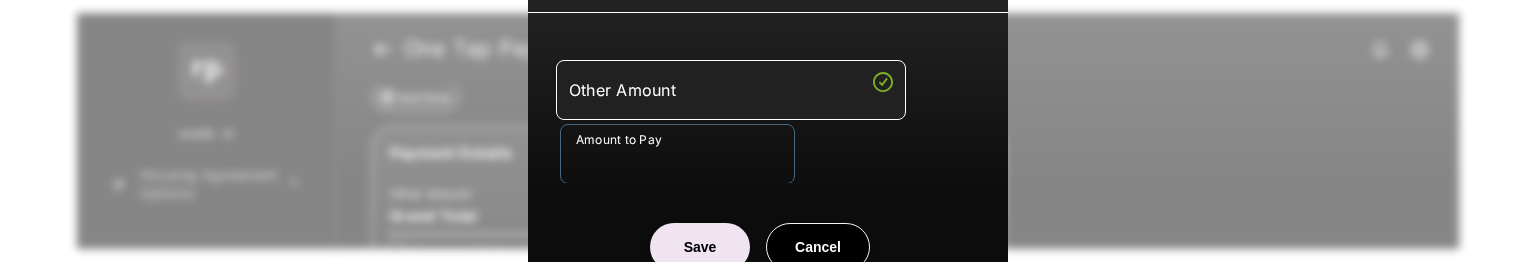 click on "Amount to Pay" at bounding box center (677, 154) 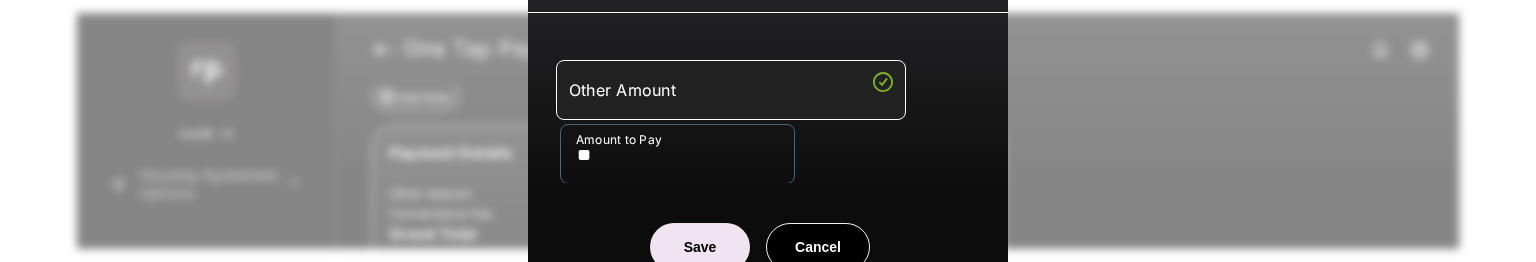 click on "**" at bounding box center (677, 154) 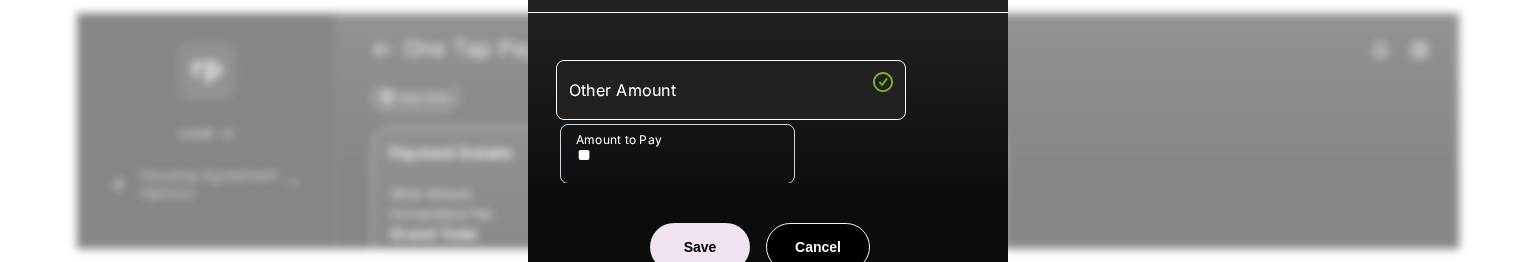click on "Save Cancel" at bounding box center [768, 239] 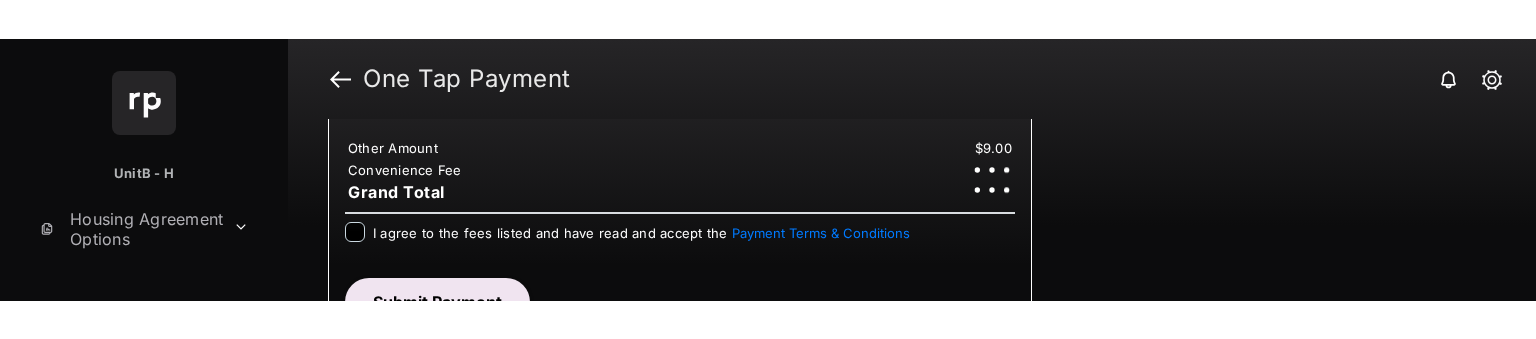 scroll, scrollTop: 330, scrollLeft: 0, axis: vertical 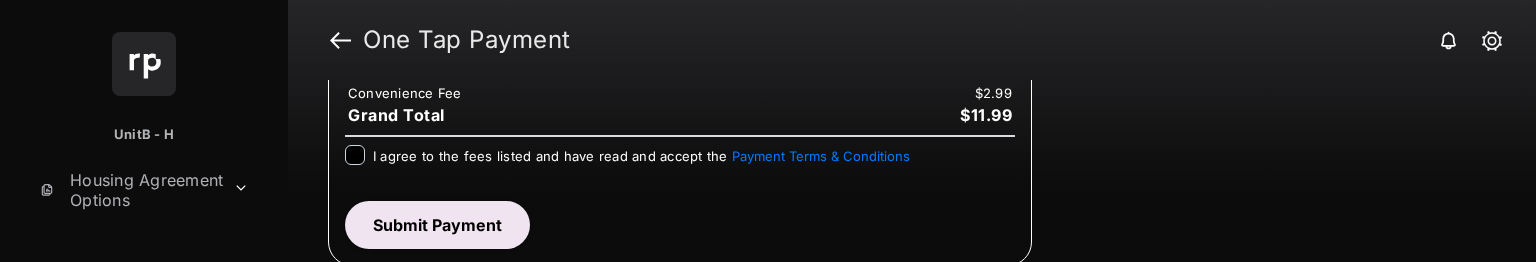 click on "I agree to the fees listed and have read and accept the   Payment Terms & Conditions" at bounding box center (641, 156) 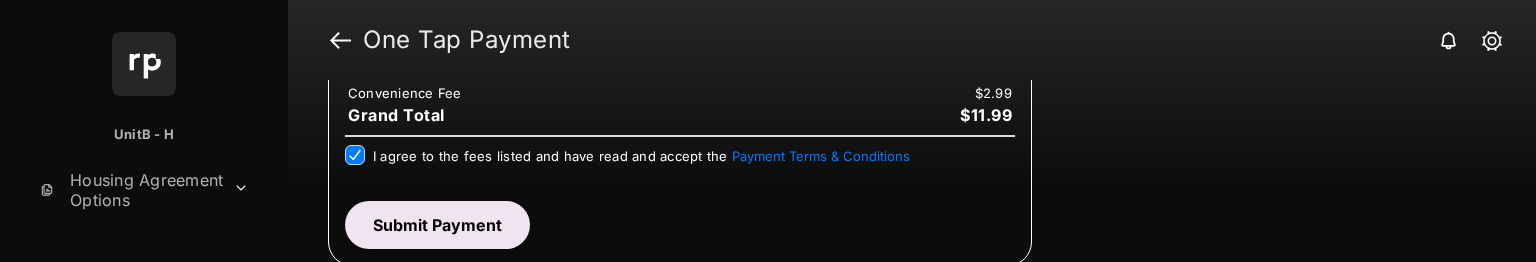 click on "Submit Payment" at bounding box center [437, 225] 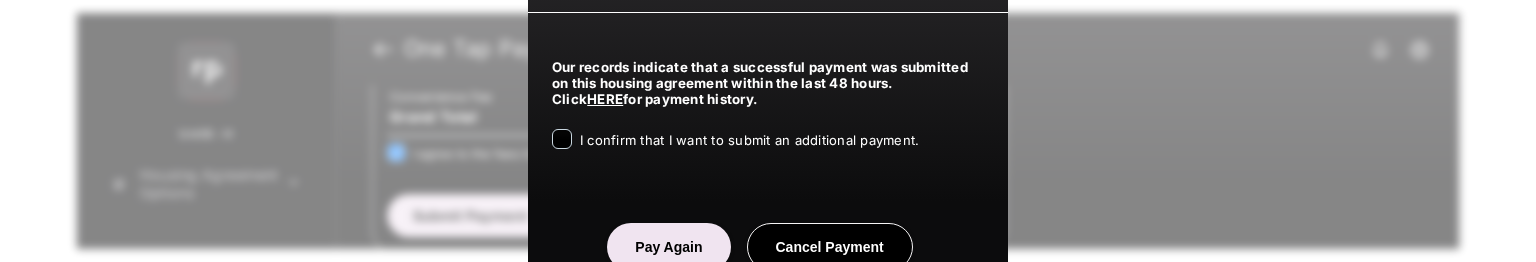 click on "I confirm that I want to submit an additional payment." at bounding box center (749, 141) 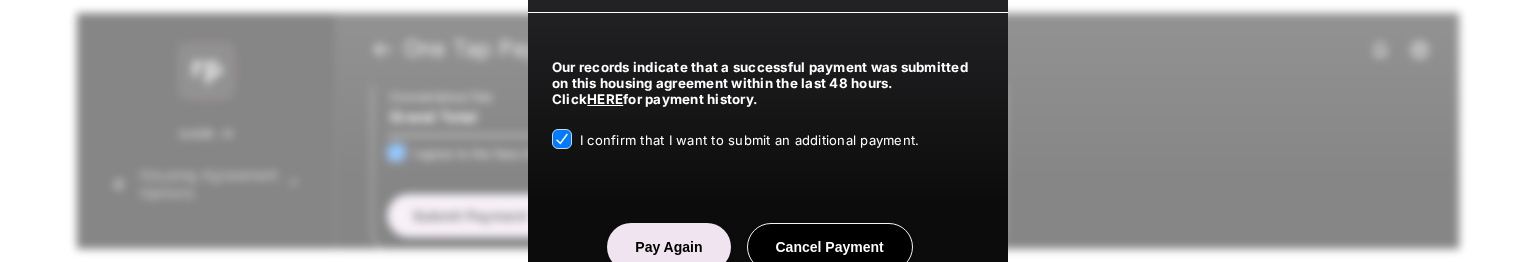 click on "Pay Again" at bounding box center (668, 247) 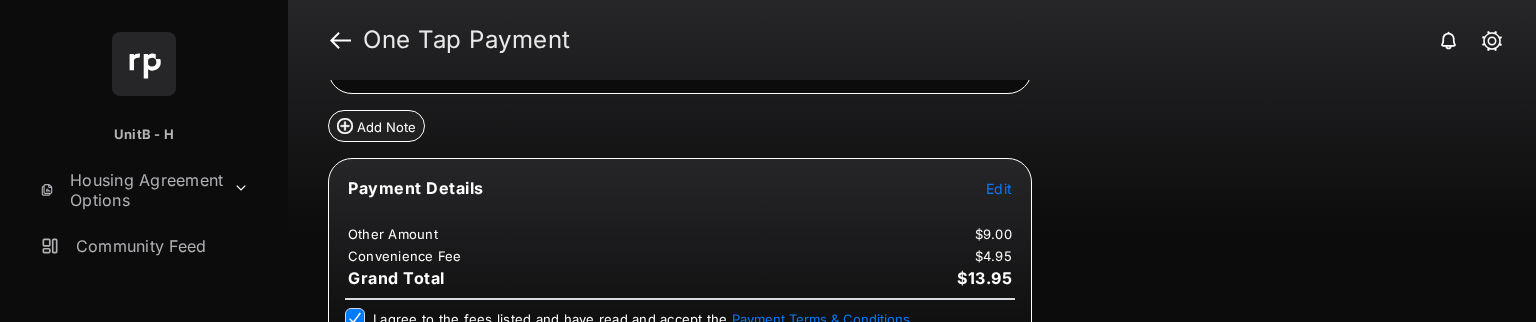 scroll, scrollTop: 270, scrollLeft: 0, axis: vertical 